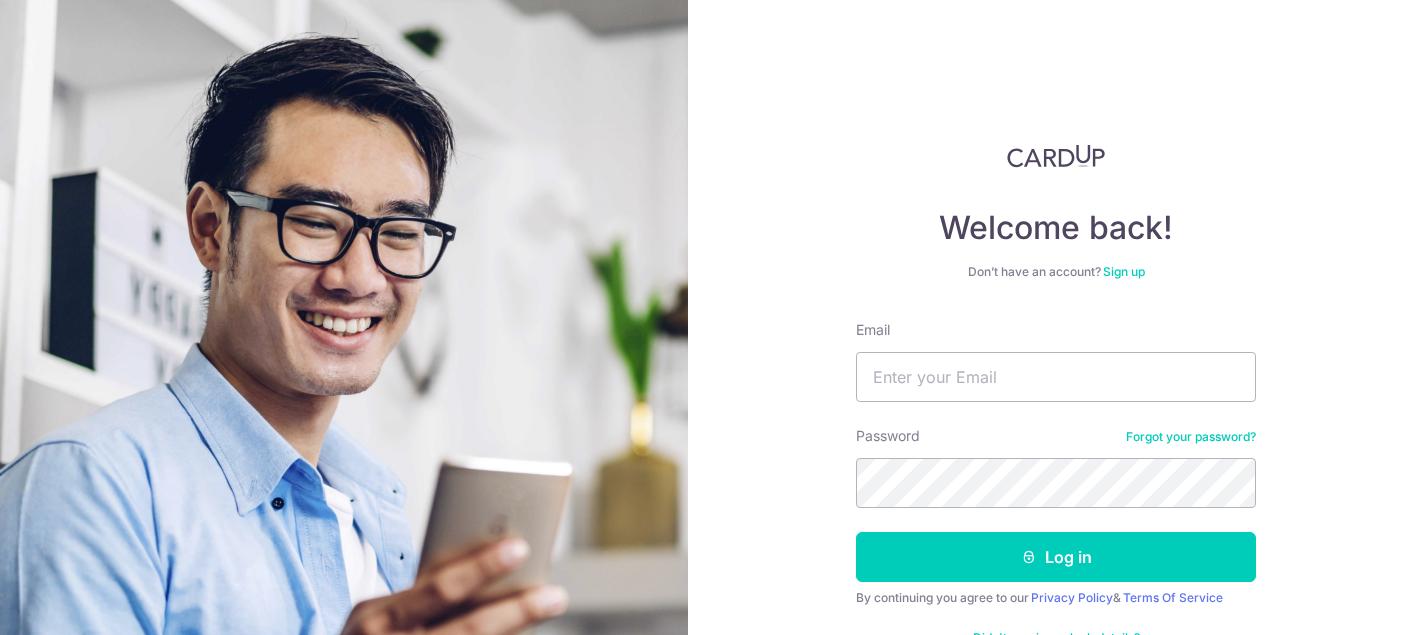 scroll, scrollTop: 0, scrollLeft: 0, axis: both 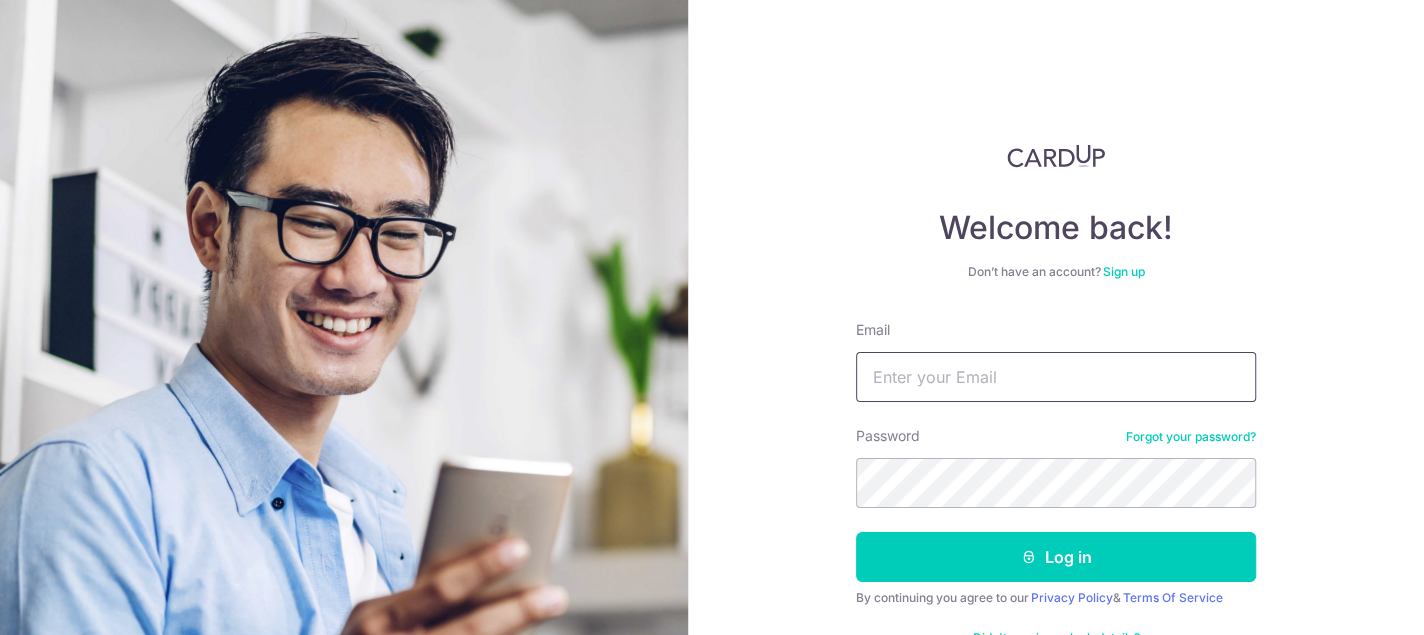 click on "Email" at bounding box center (1056, 377) 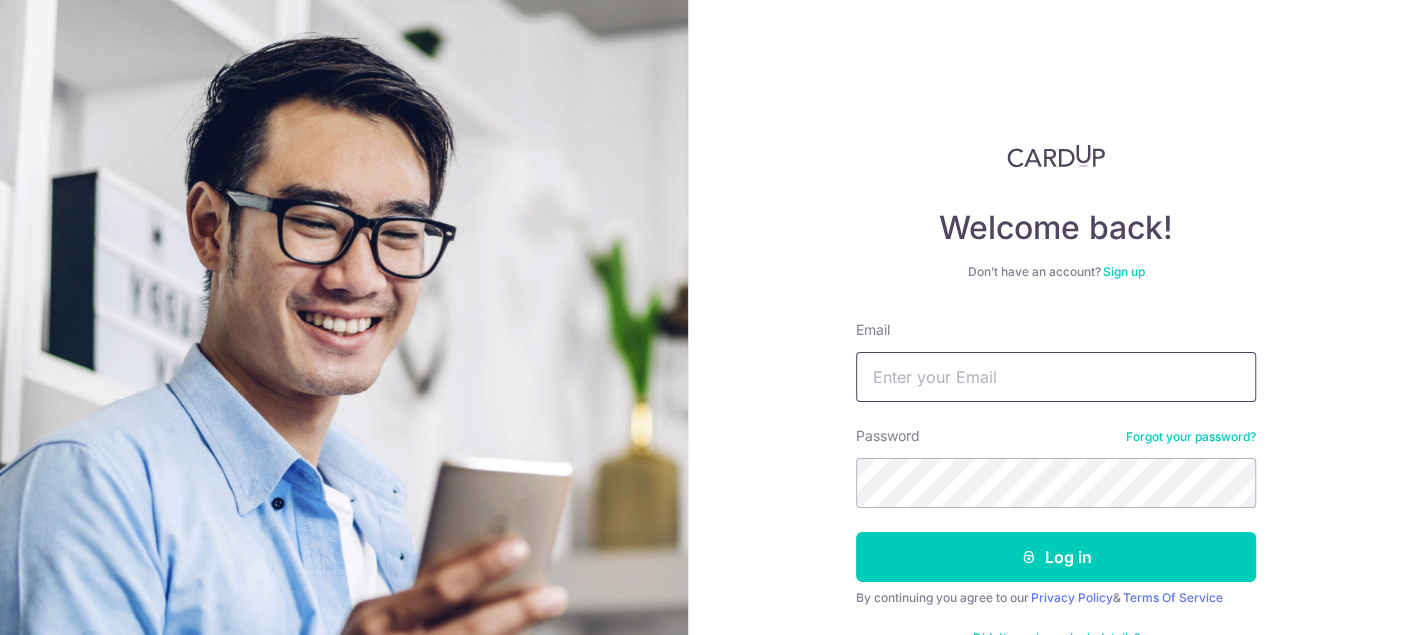 type on "danny@danscorp.com.sg" 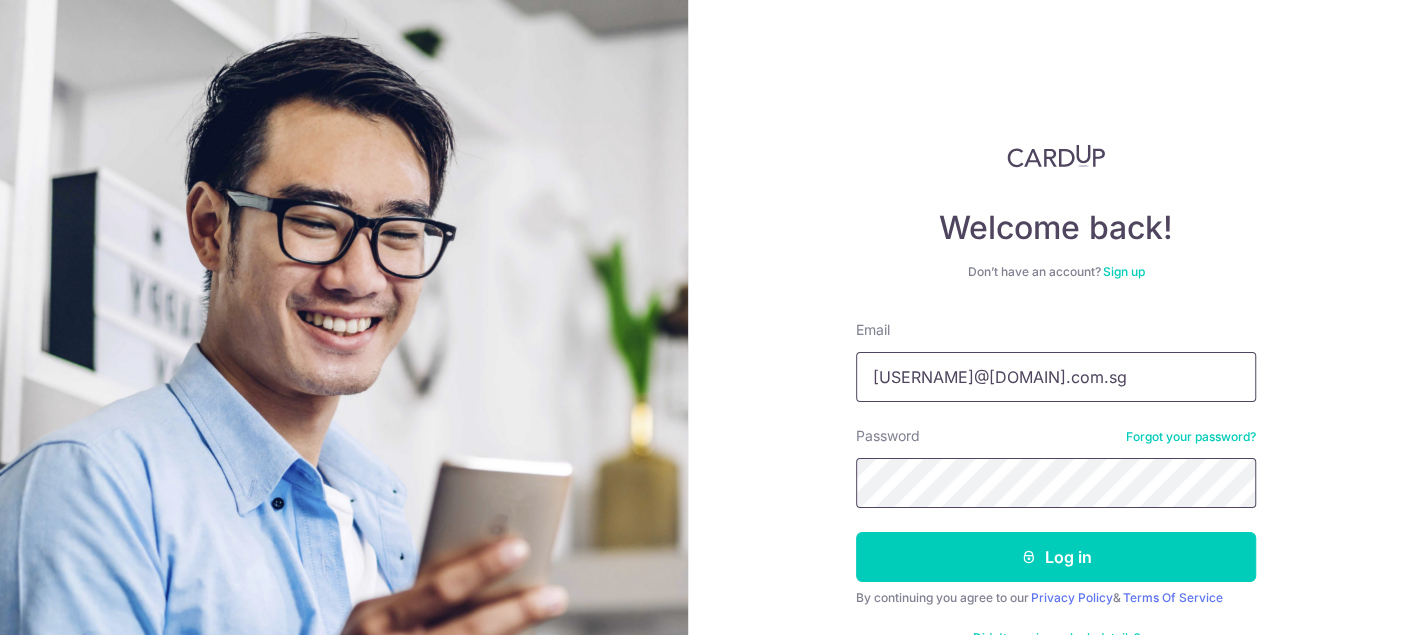click on "Log in" at bounding box center [1056, 557] 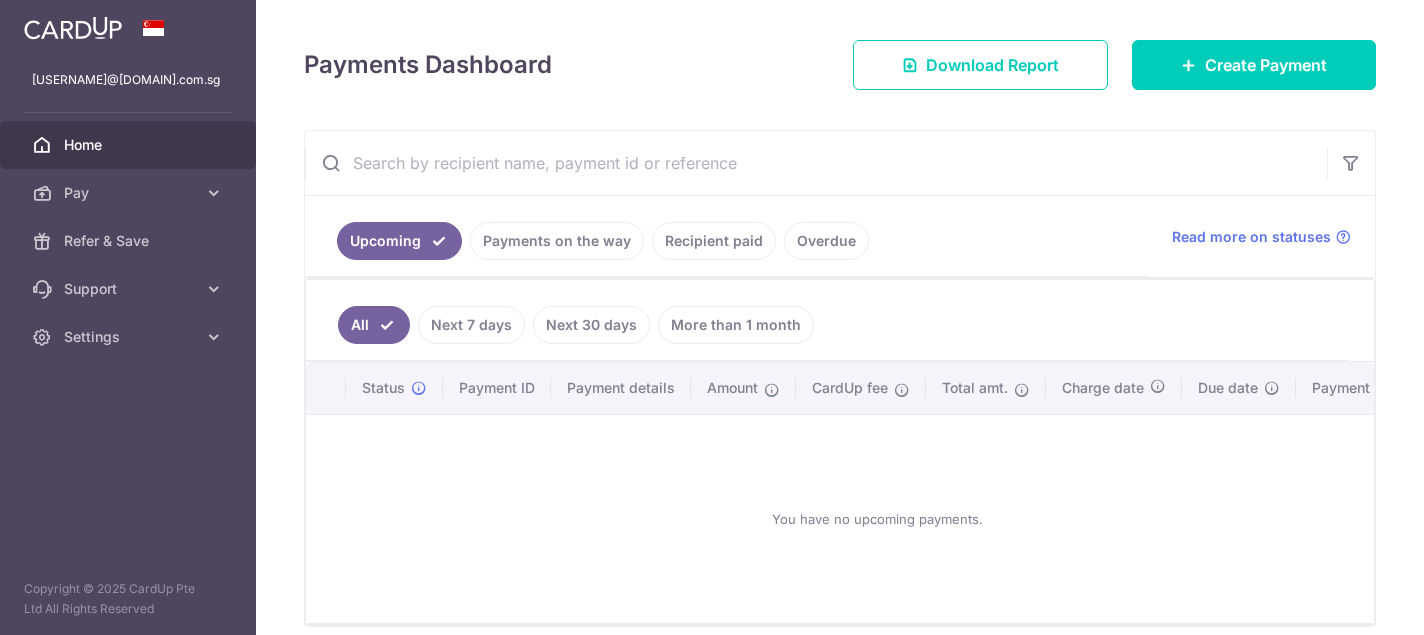 scroll, scrollTop: 0, scrollLeft: 0, axis: both 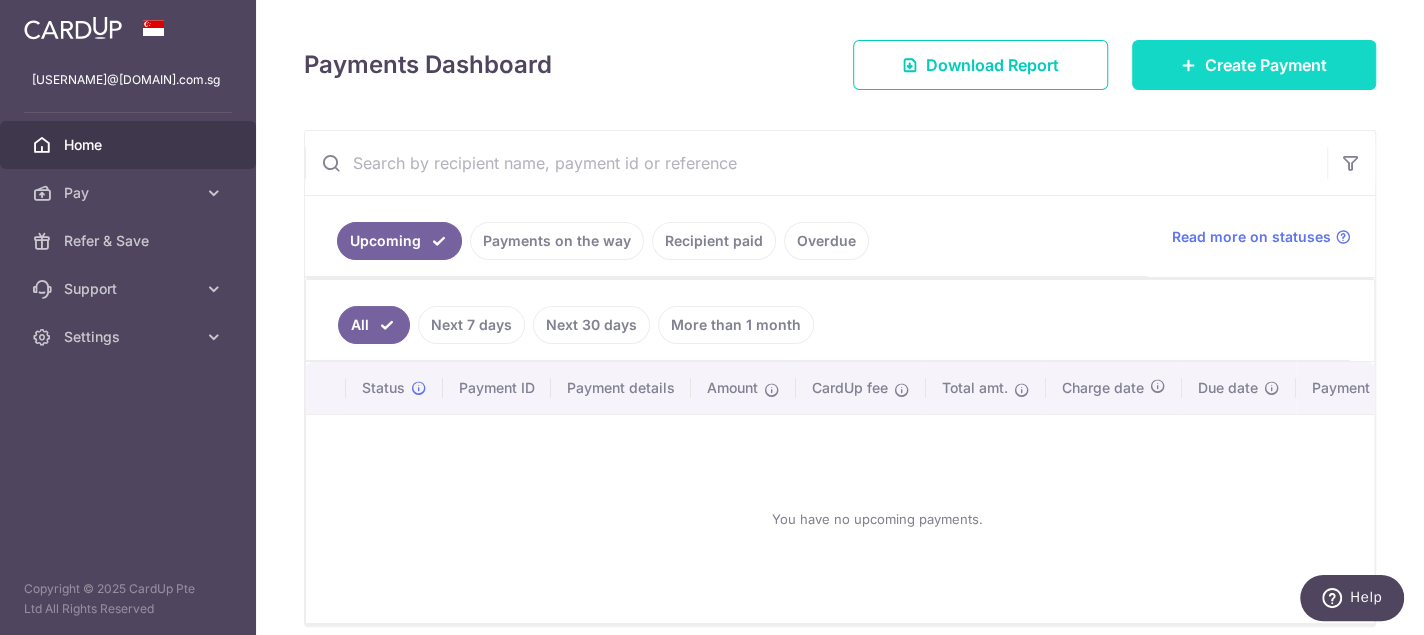 click on "Create Payment" at bounding box center (1266, 65) 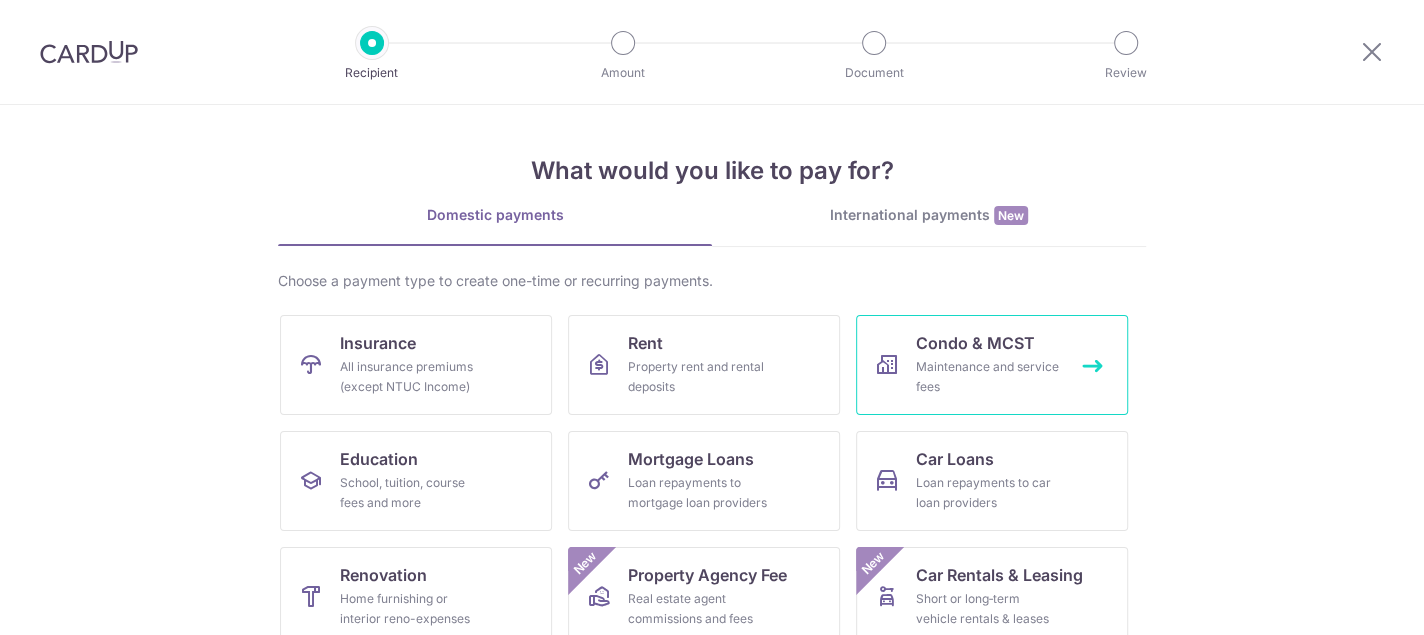 scroll, scrollTop: 0, scrollLeft: 0, axis: both 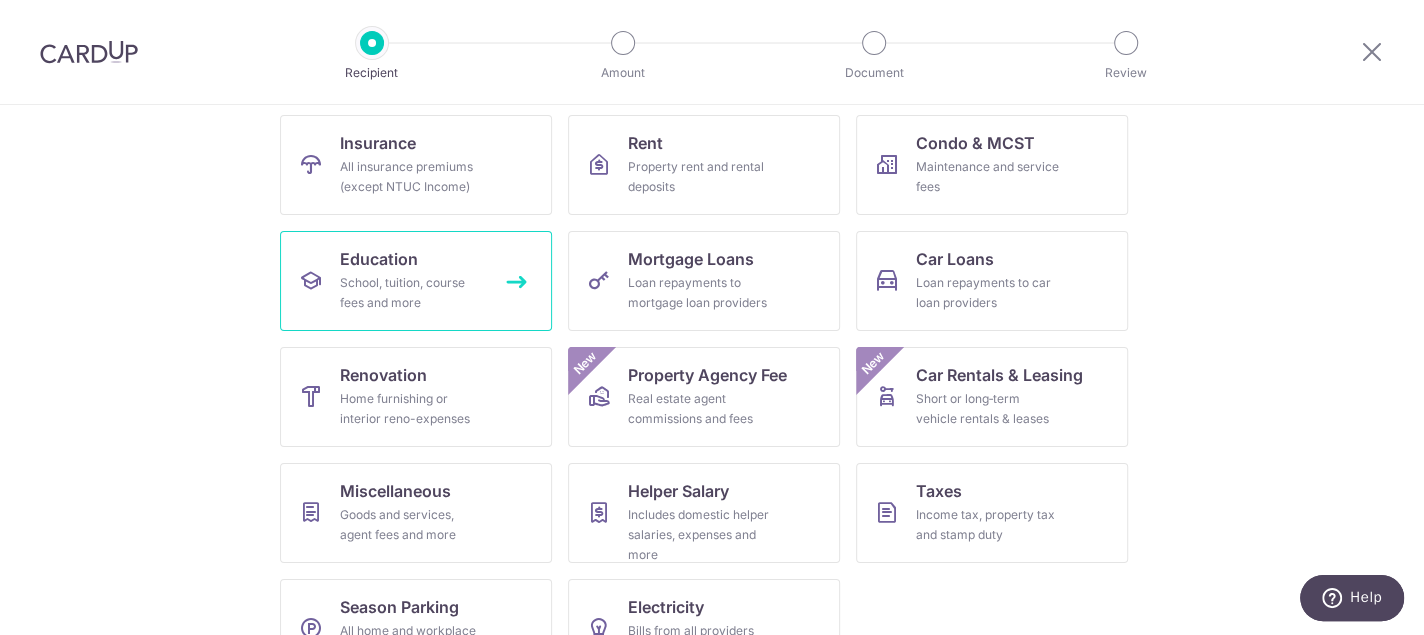 click on "Education School, tuition, course fees and more" at bounding box center (416, 281) 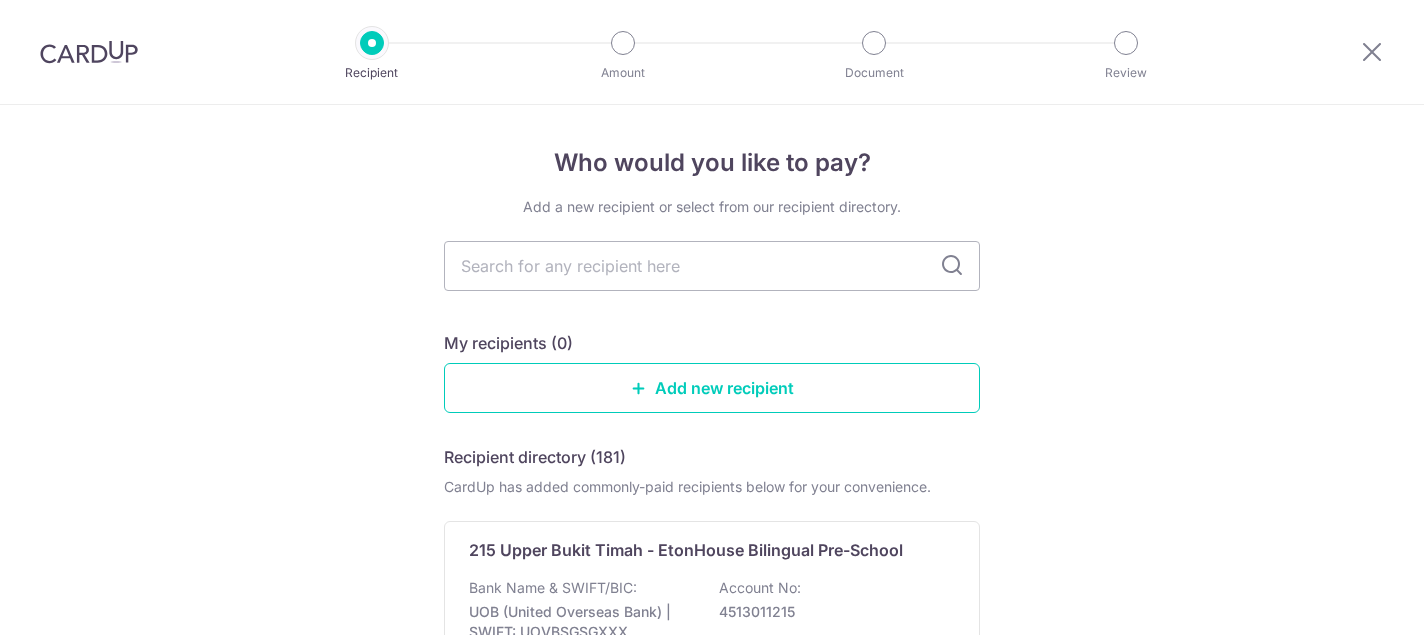 scroll, scrollTop: 0, scrollLeft: 0, axis: both 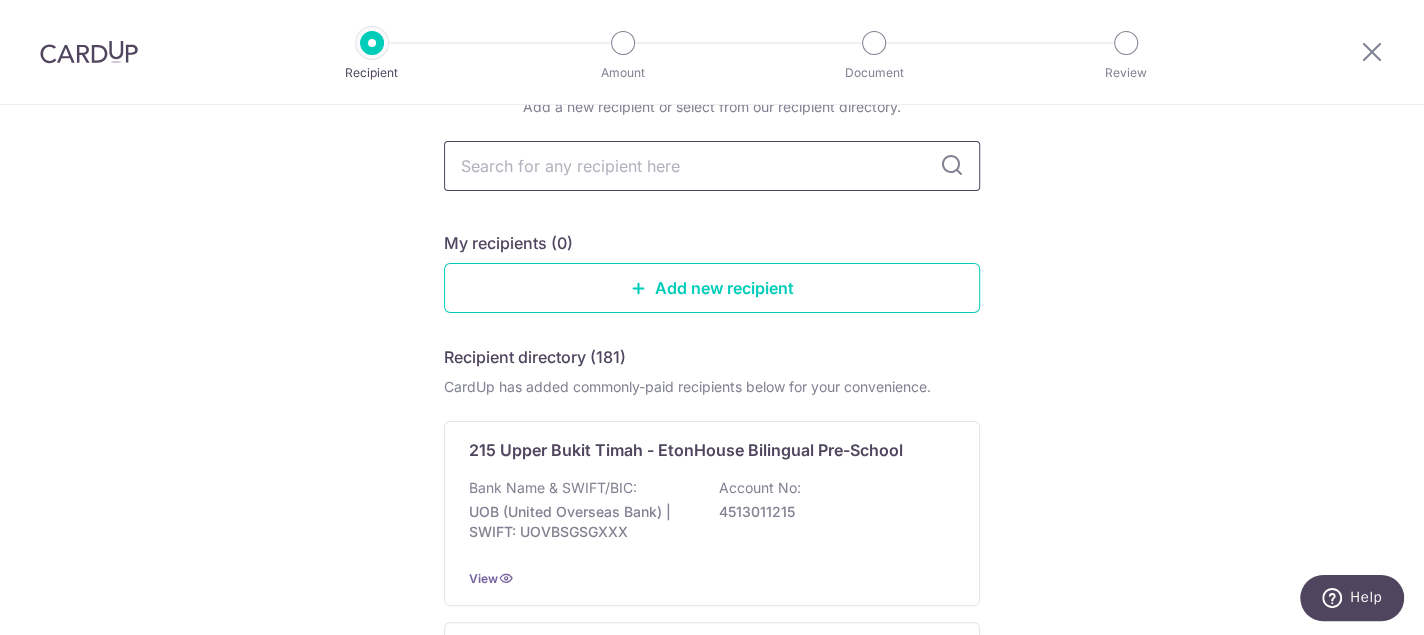 click at bounding box center (712, 166) 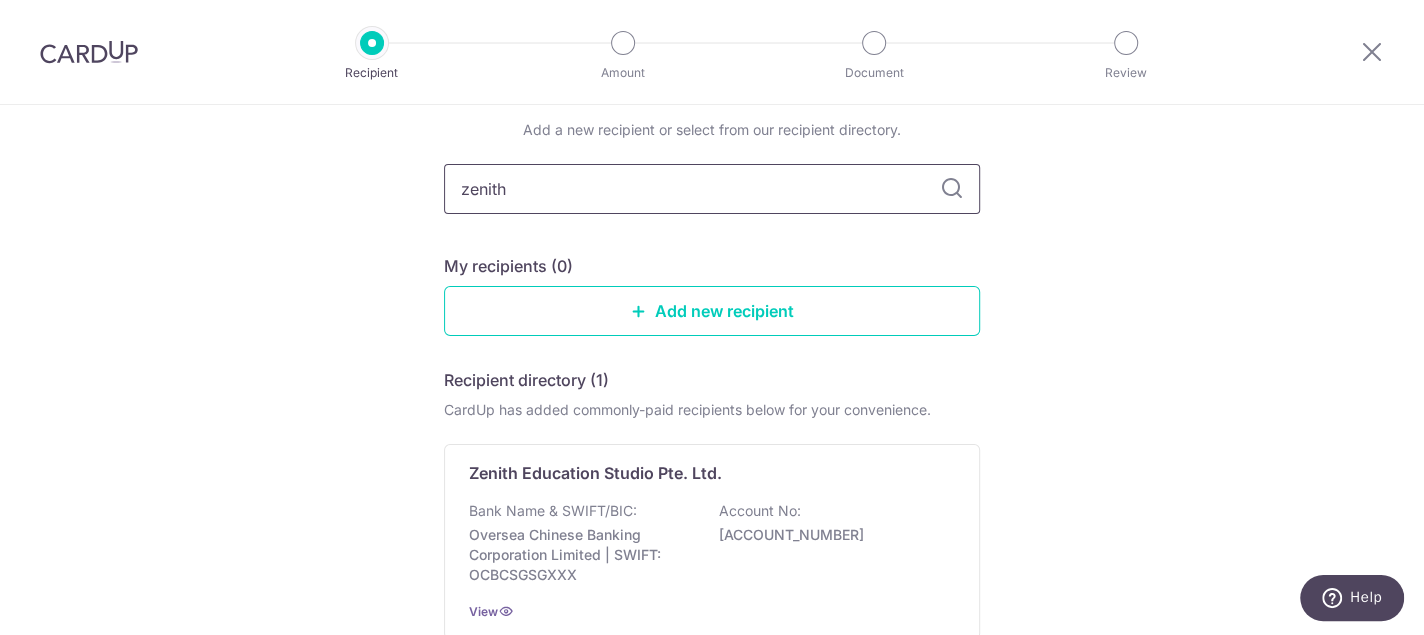 scroll, scrollTop: 53, scrollLeft: 0, axis: vertical 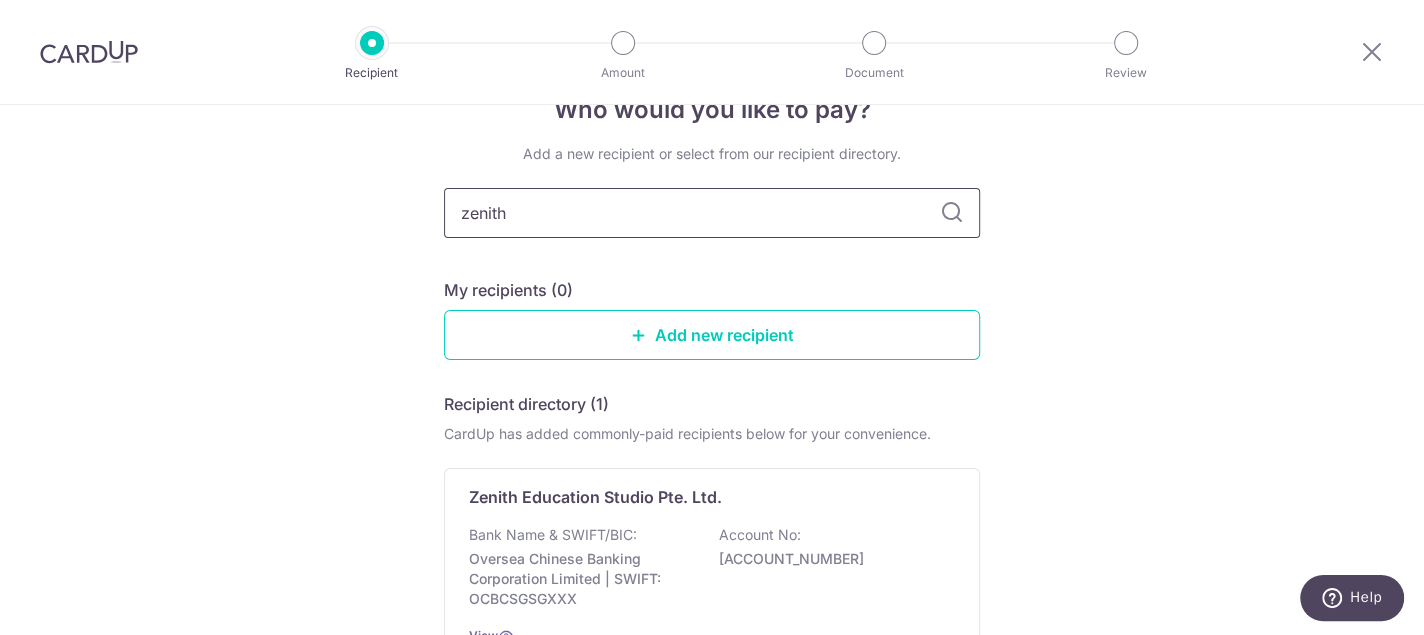 click on "zenith" at bounding box center (712, 213) 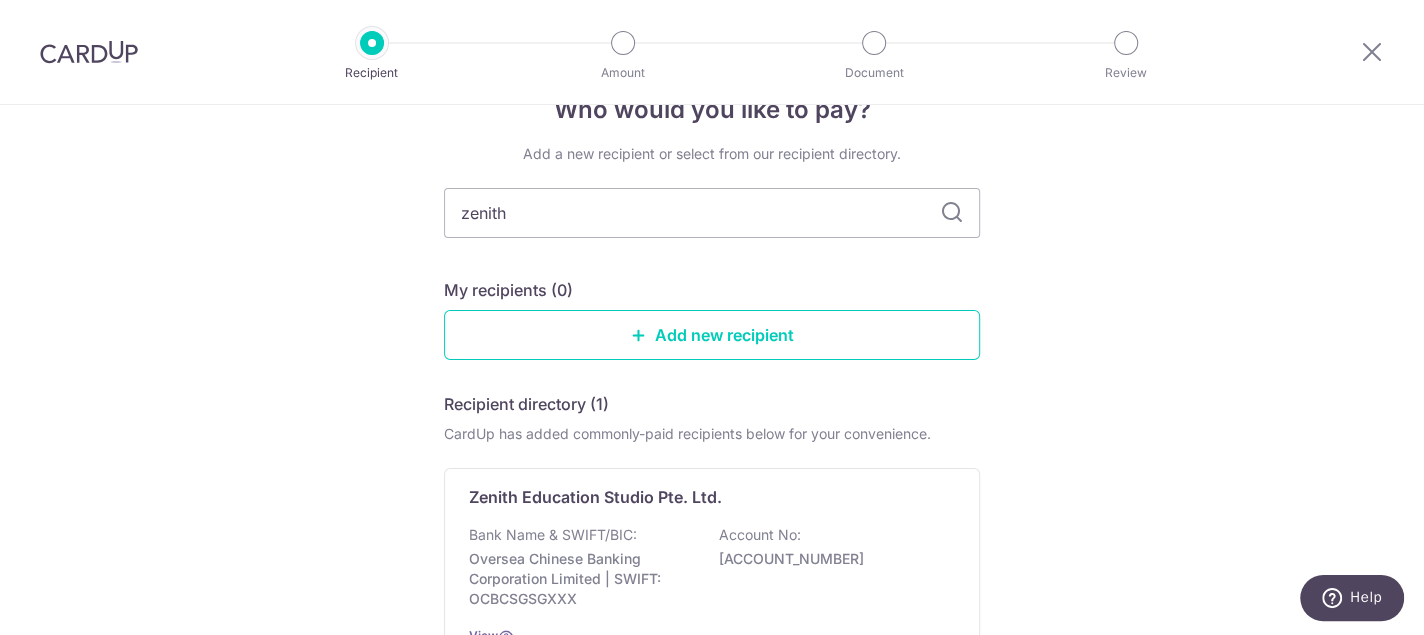 drag, startPoint x: 511, startPoint y: 214, endPoint x: 397, endPoint y: 217, distance: 114.03947 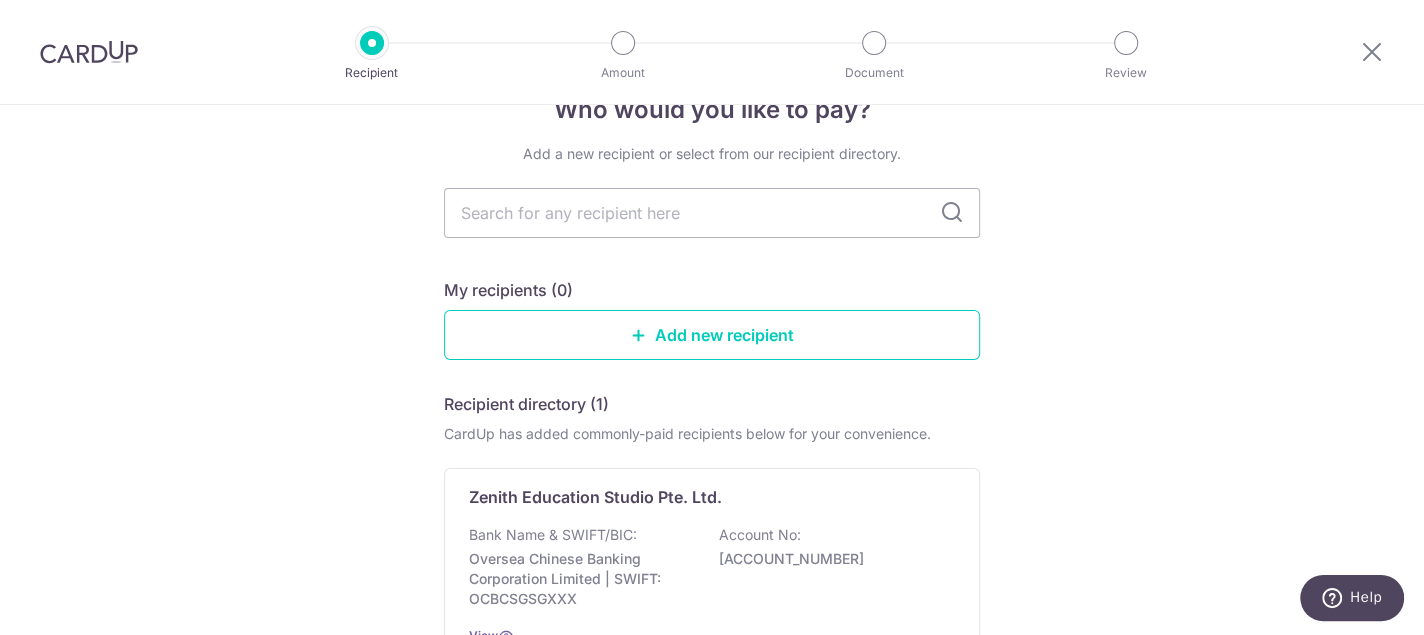 type 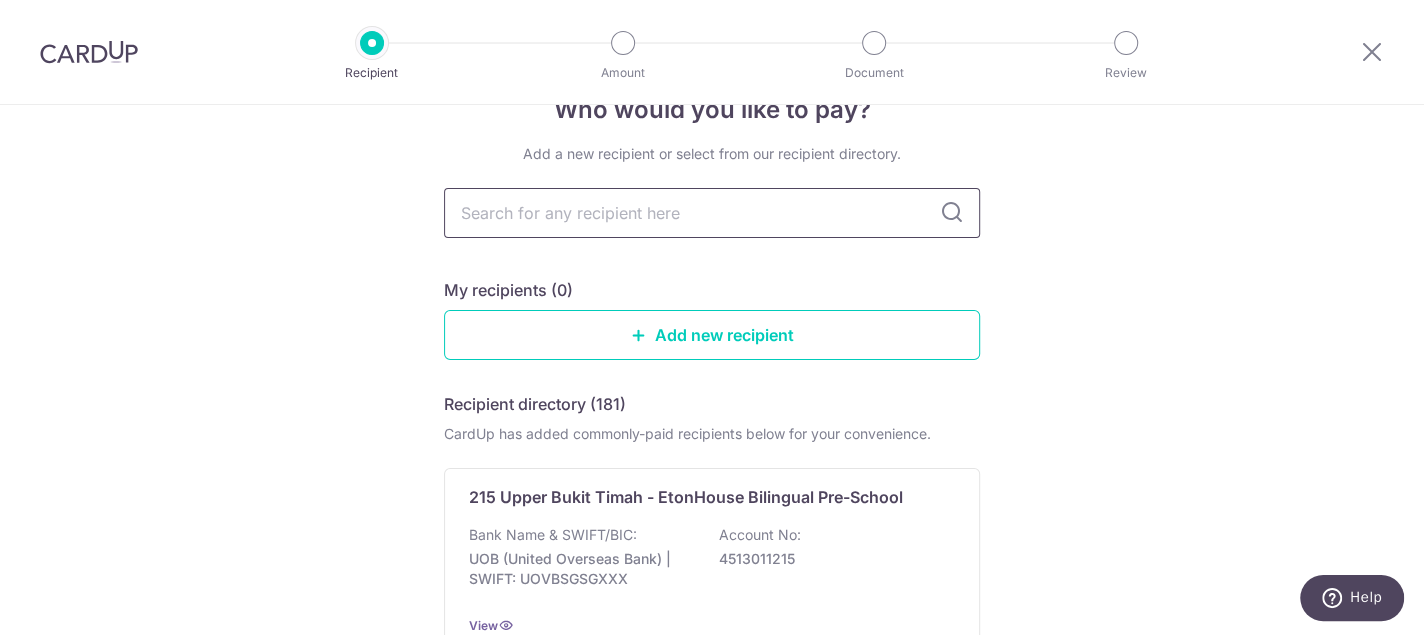 click at bounding box center (712, 213) 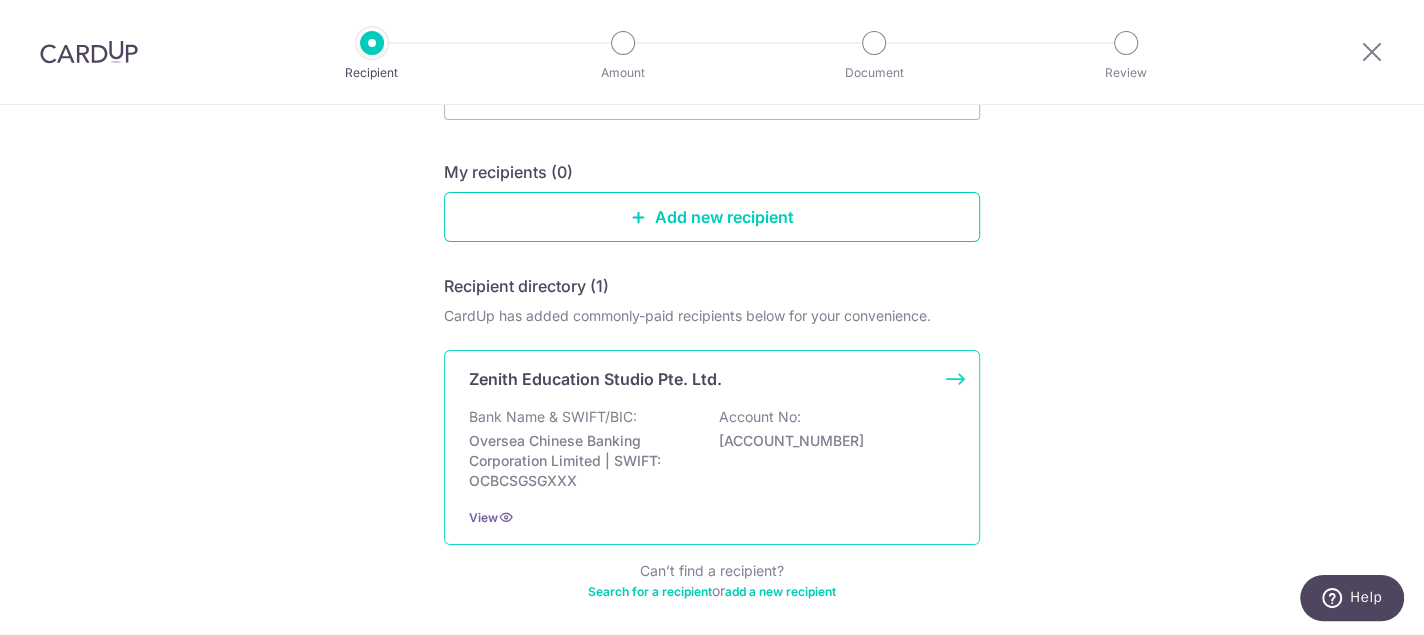 scroll, scrollTop: 253, scrollLeft: 0, axis: vertical 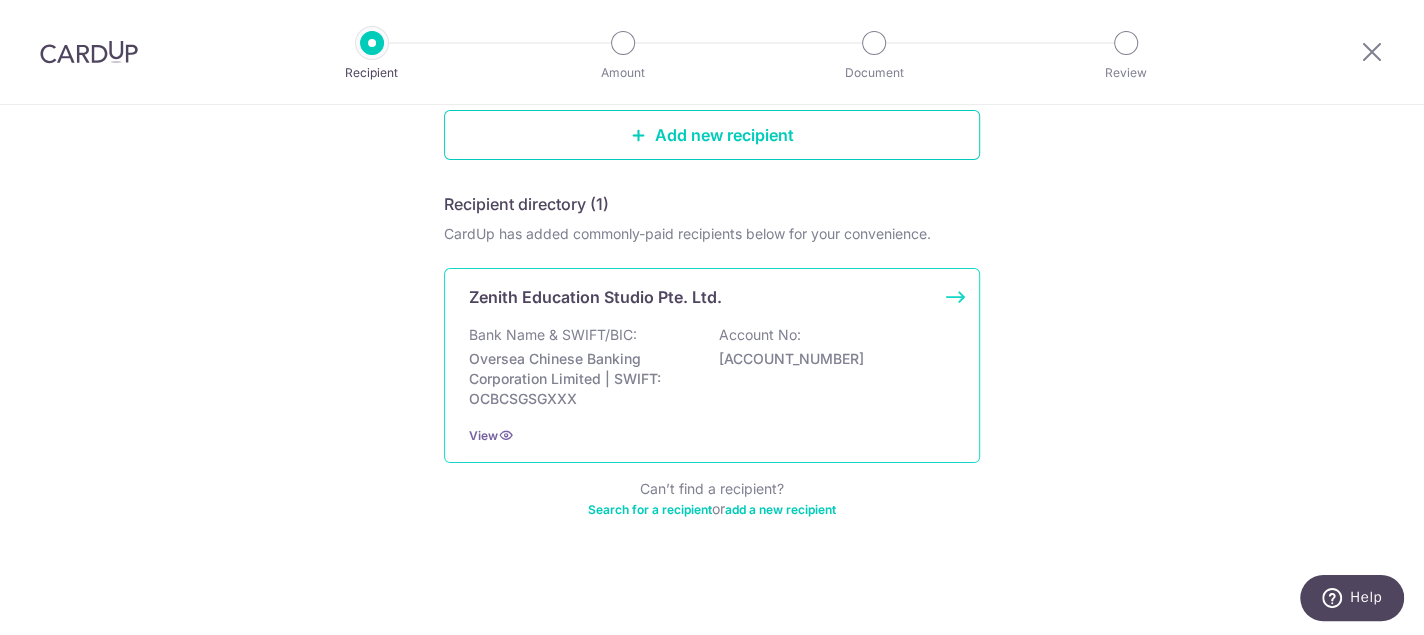 click on "Zenith Education Studio Pte. Ltd." at bounding box center (595, 297) 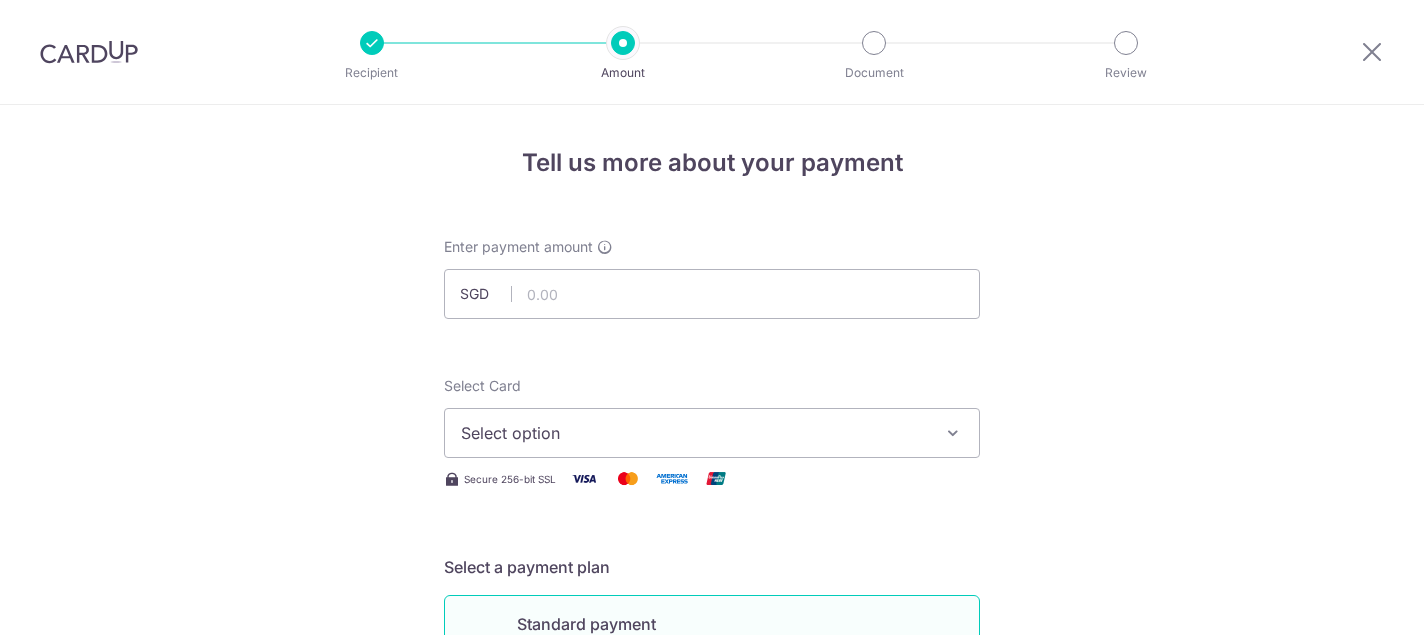 scroll, scrollTop: 0, scrollLeft: 0, axis: both 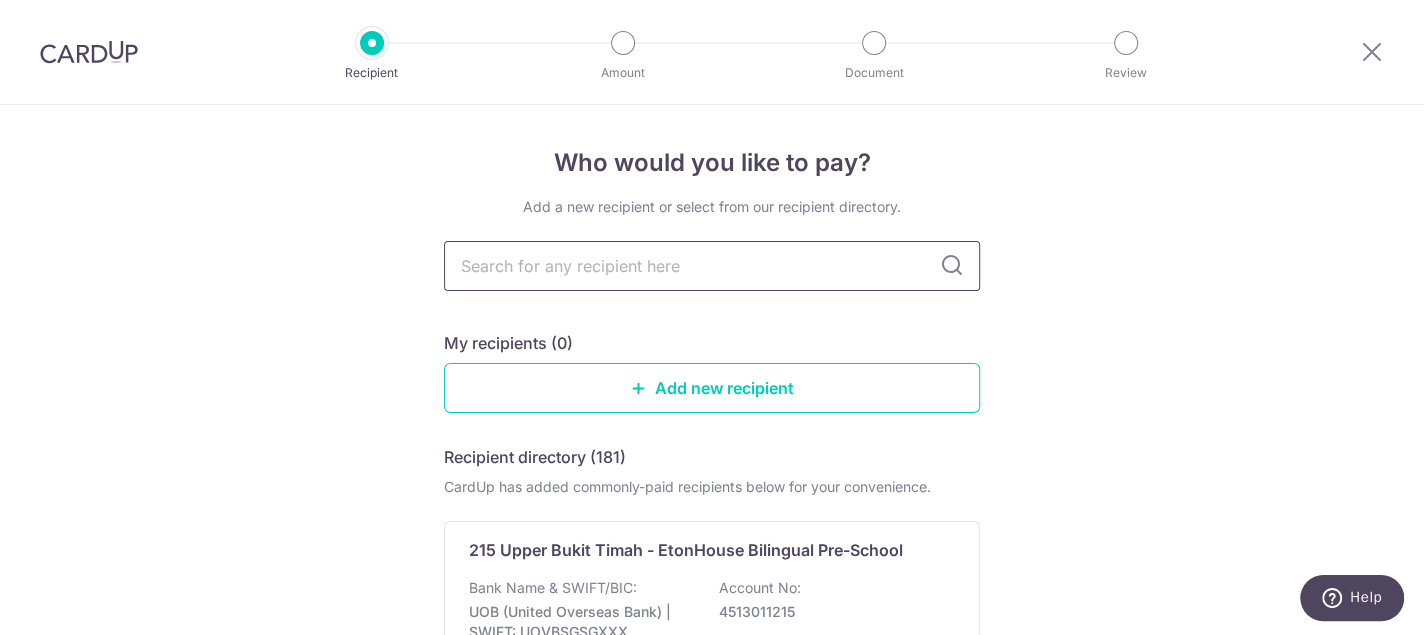 click at bounding box center [712, 266] 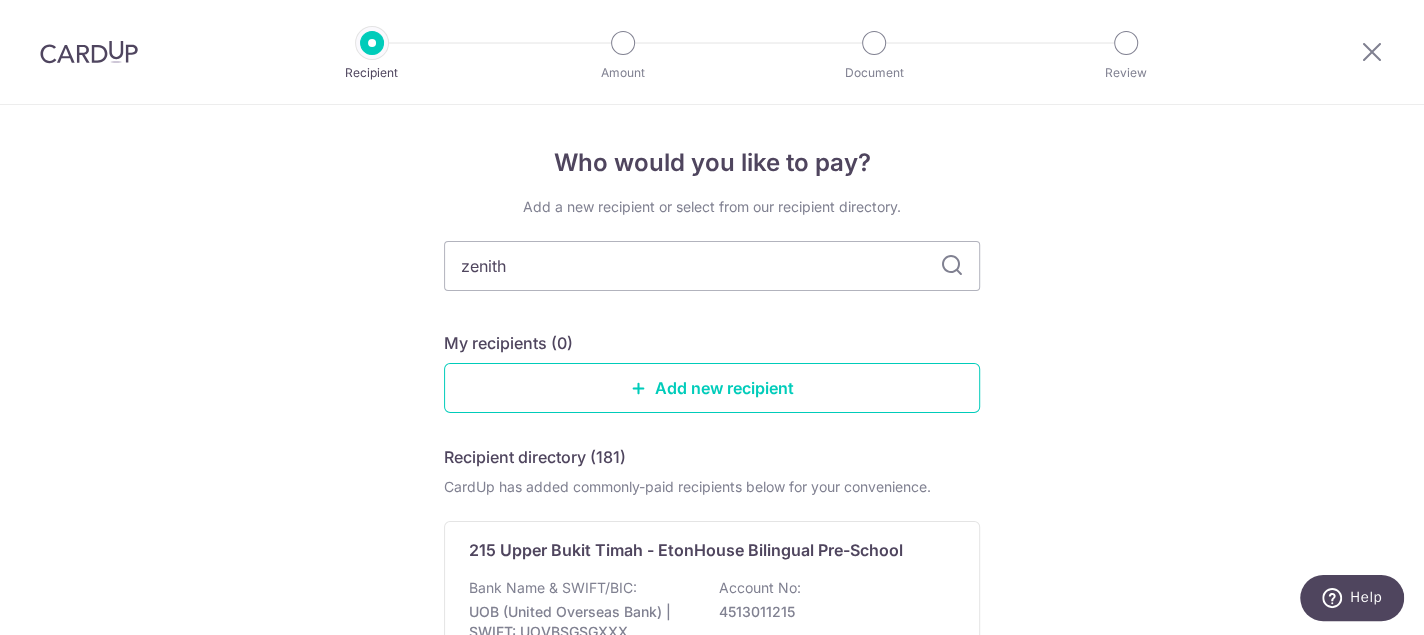 click on "Who would you like to pay?
Add a new recipient or select from our recipient directory.
[PERSON]
My recipients (0)
Add new recipient
Recipient directory (181)
CardUp has added commonly-paid recipients below for your convenience.
[NUMBER] [STREET] - [ORGANIZATION]
Bank Name & SWIFT/BIC:
UOB (United Overseas Bank) | SWIFT: UOVBSGSGXXX
Account No:
[ACCOUNT_NUMBER]
View
3 Dsense Media School" at bounding box center (712, 969) 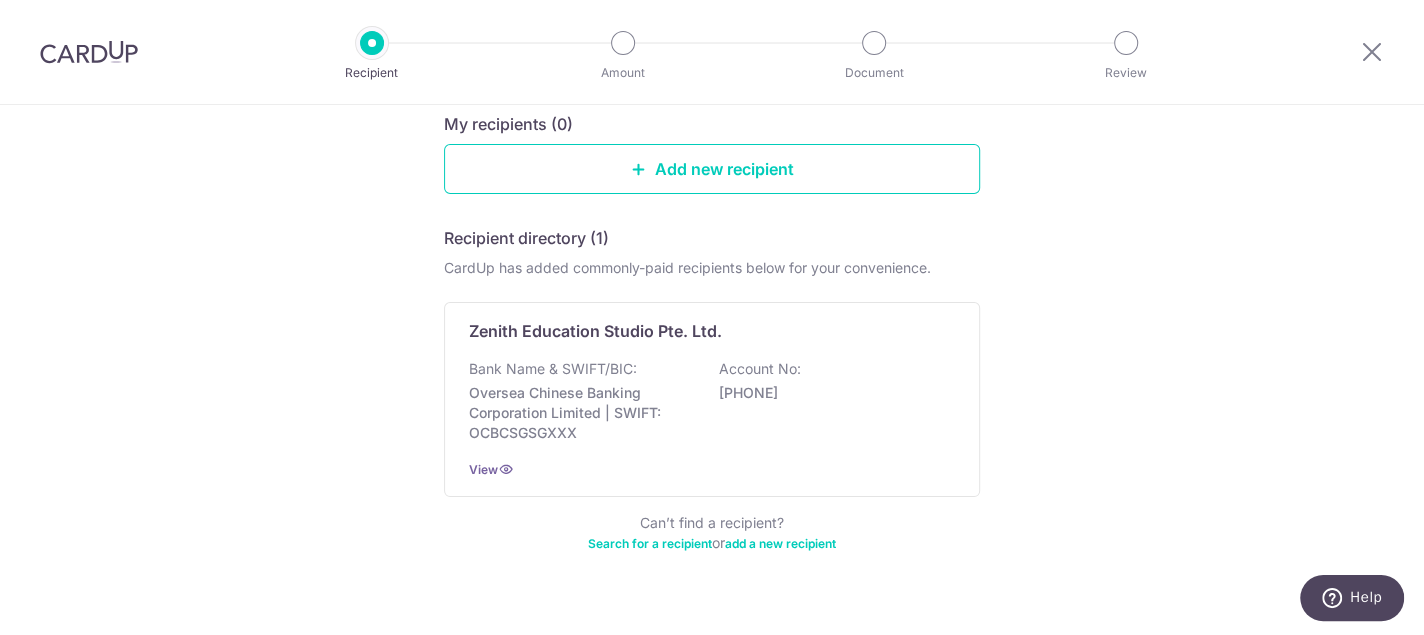 scroll, scrollTop: 253, scrollLeft: 0, axis: vertical 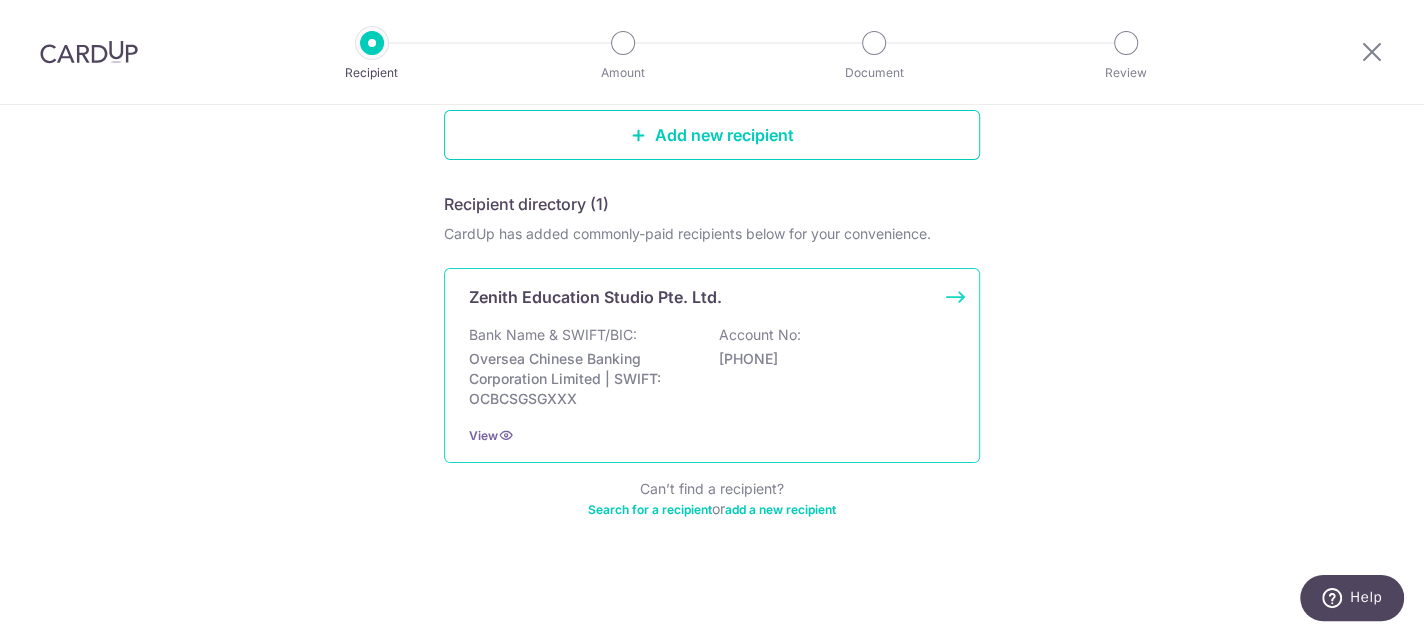 click on "Zenith Education Studio Pte. Ltd." at bounding box center (595, 297) 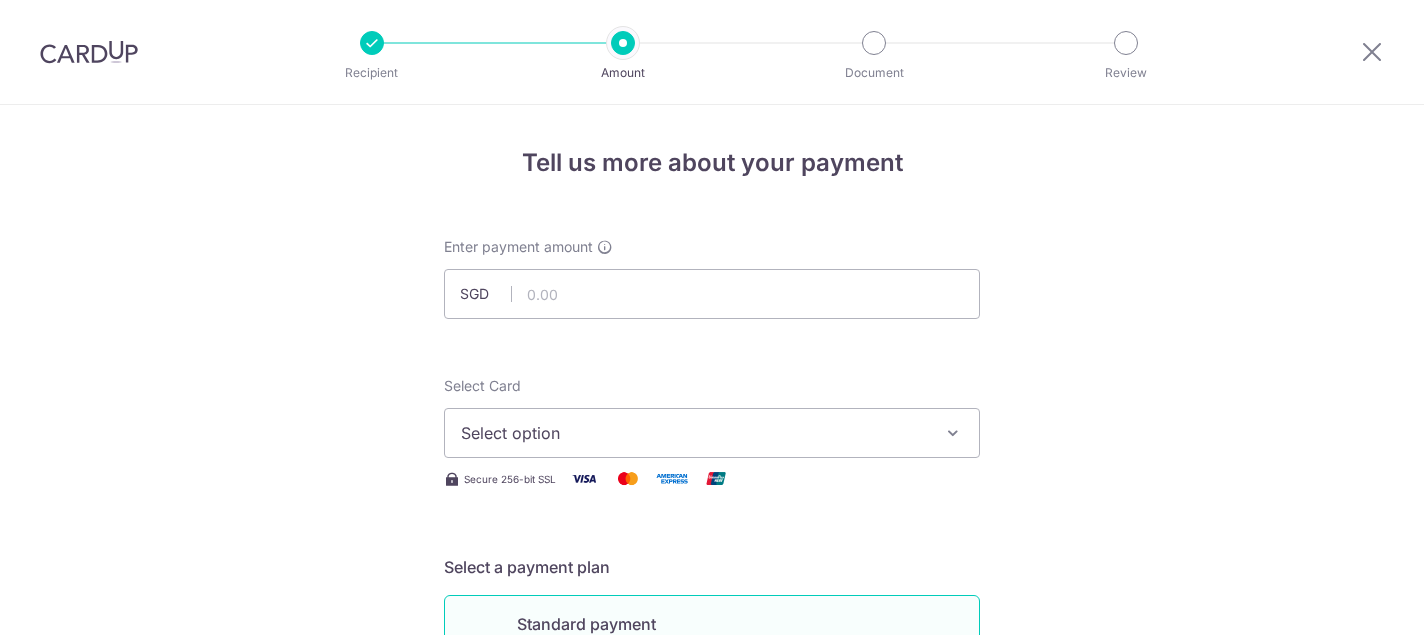 scroll, scrollTop: 0, scrollLeft: 0, axis: both 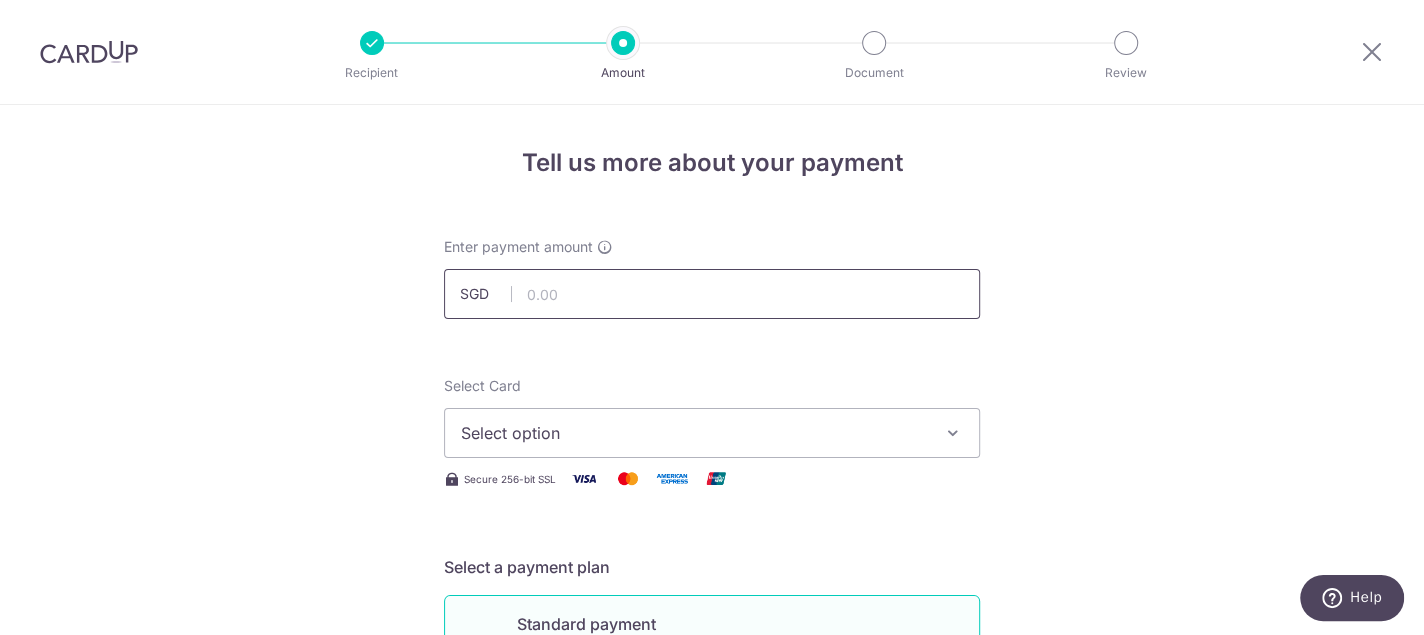 click at bounding box center (712, 294) 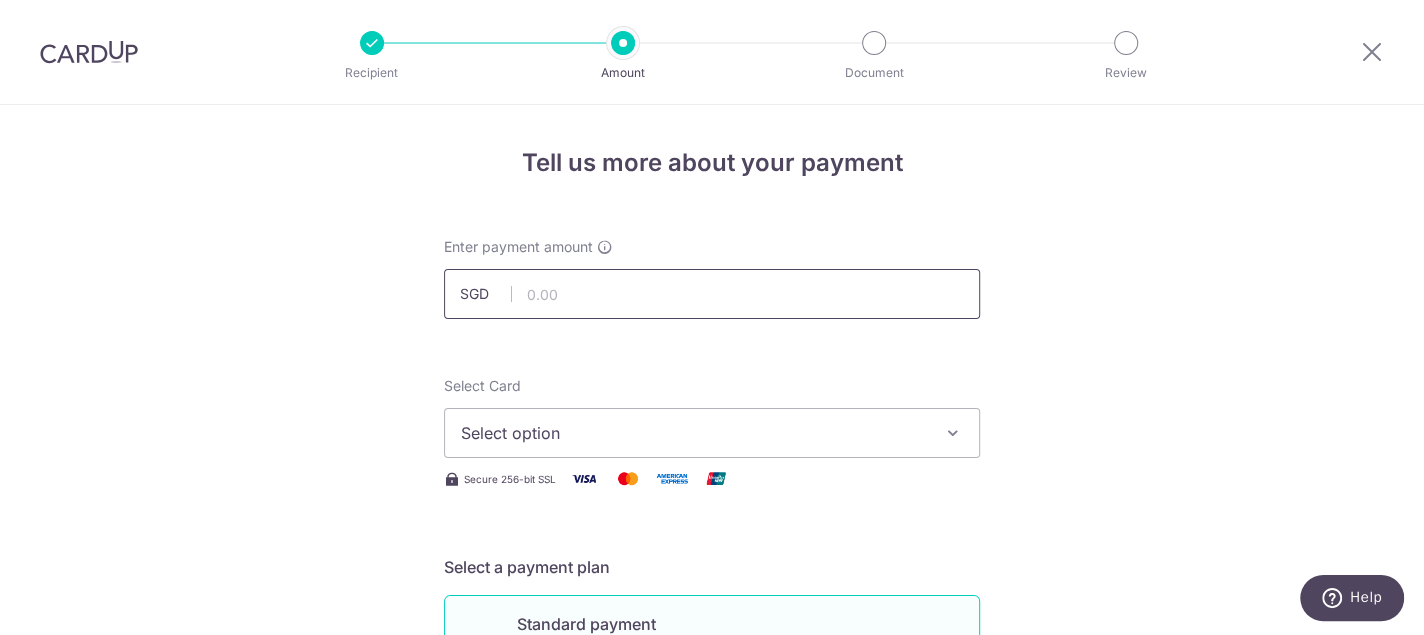 type on "409.50" 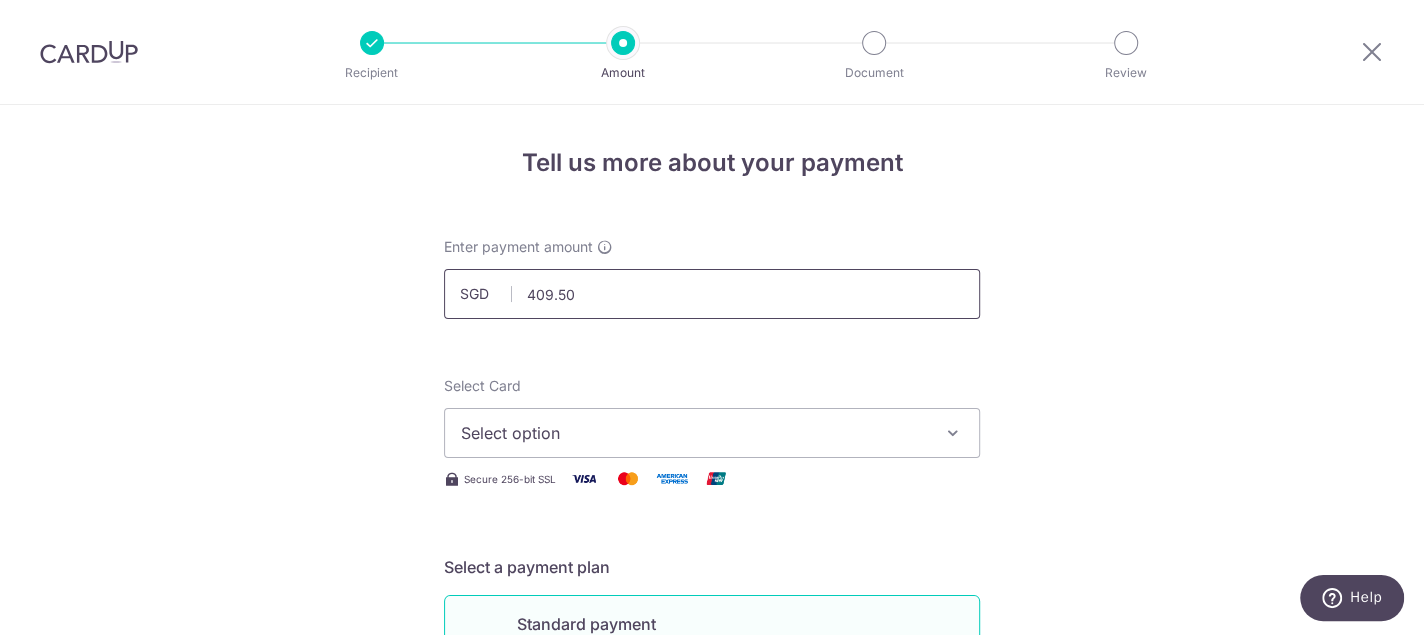drag, startPoint x: 588, startPoint y: 288, endPoint x: 479, endPoint y: 292, distance: 109.07337 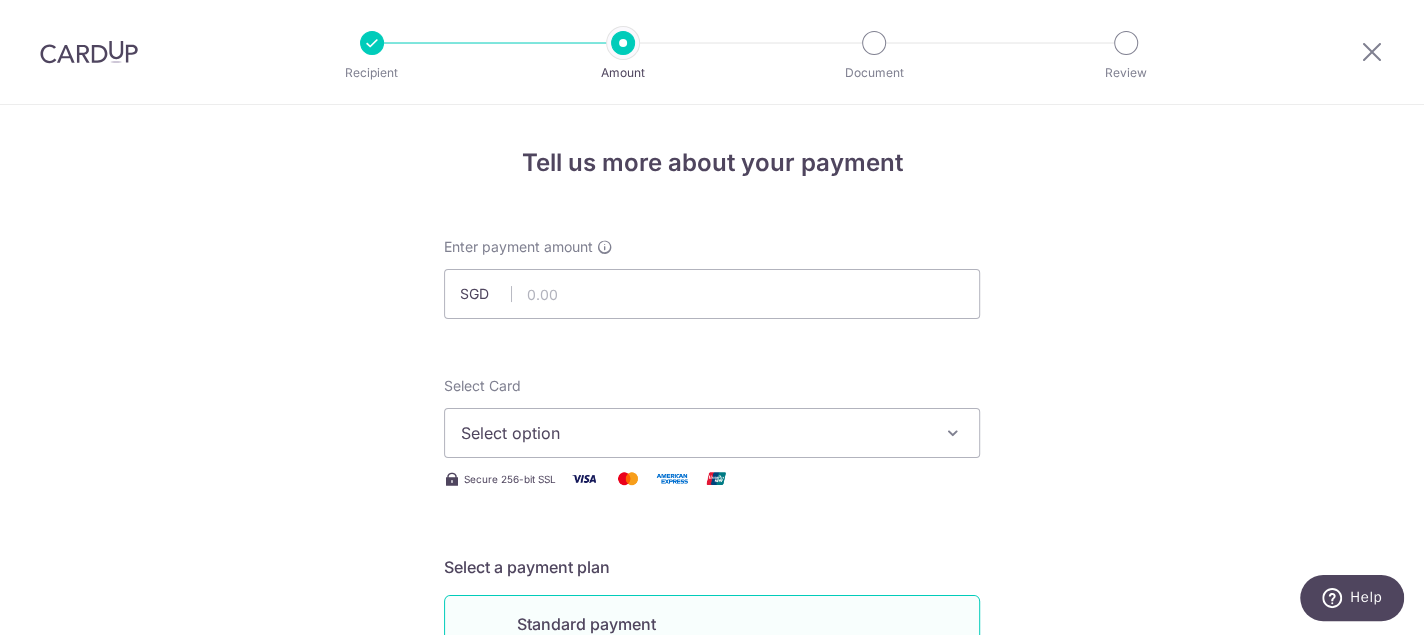click on "Tell us more about your payment
Enter payment amount
SGD
Select Card
Select option
Add credit card
Your Cards
**** 5001
**** 7299
**** 1432
**** 2303
**** 1003
Secure 256-bit SSL
Text
New card details" at bounding box center [712, 1009] 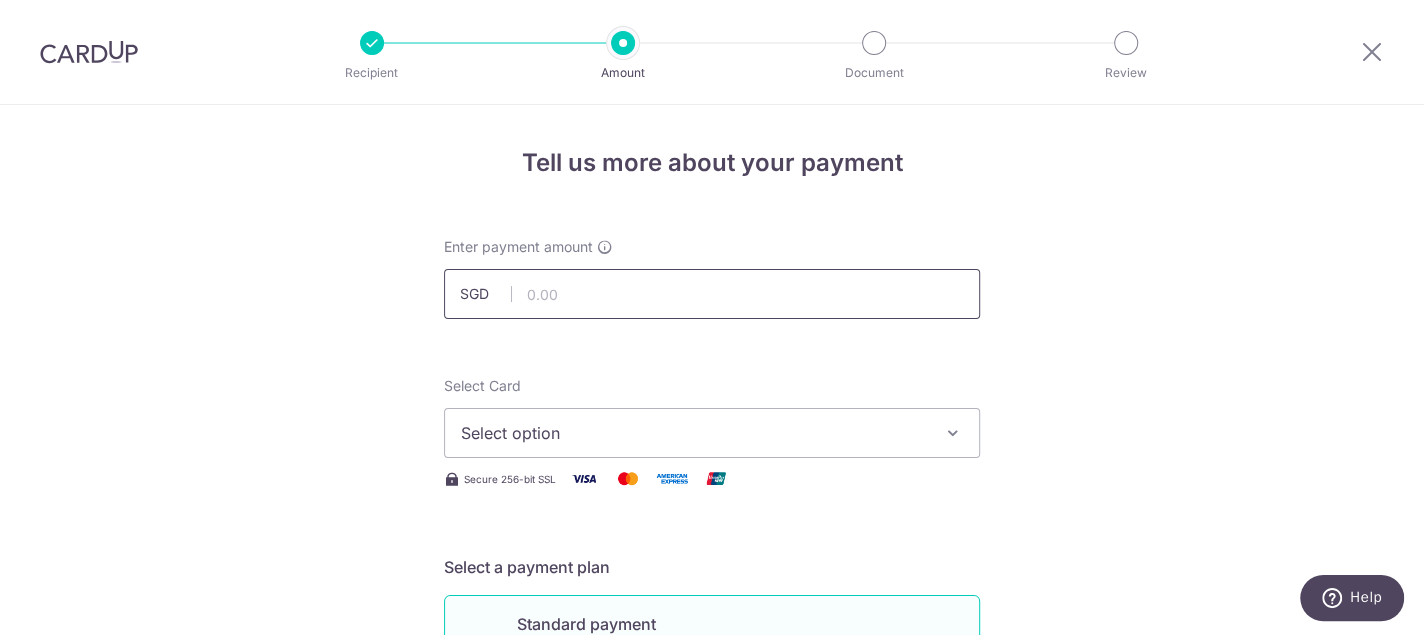 click at bounding box center [712, 294] 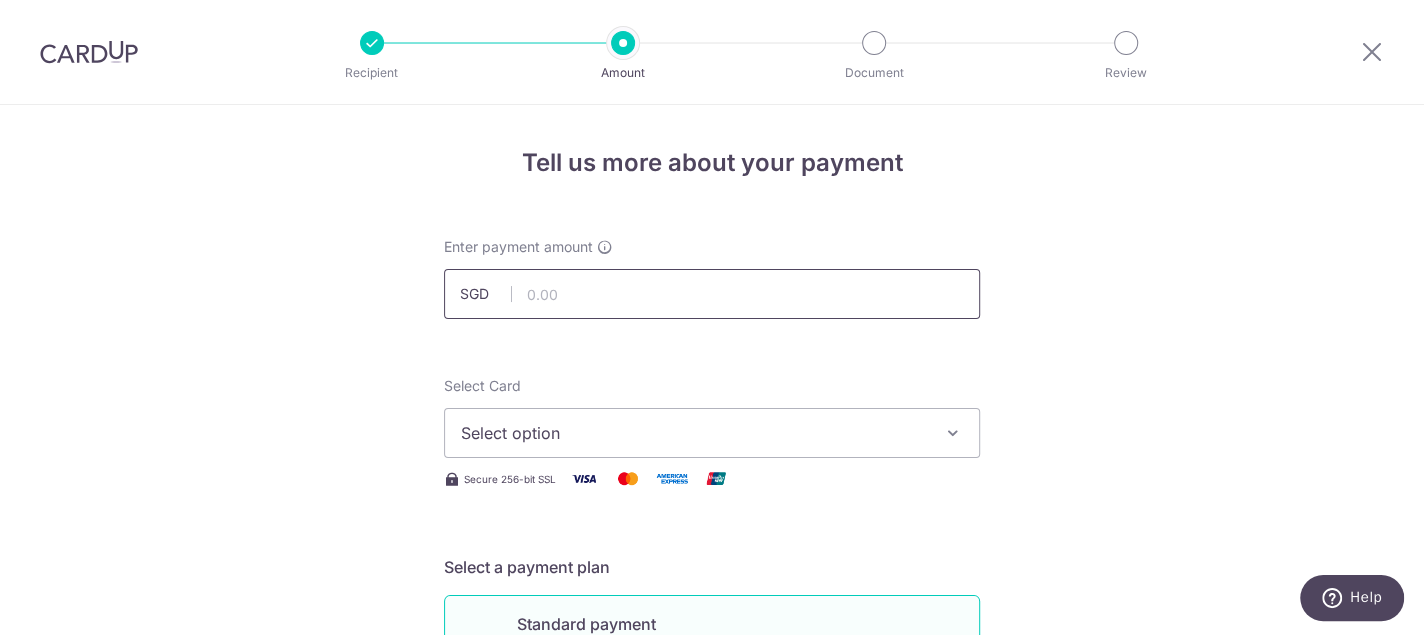 type on "409.50" 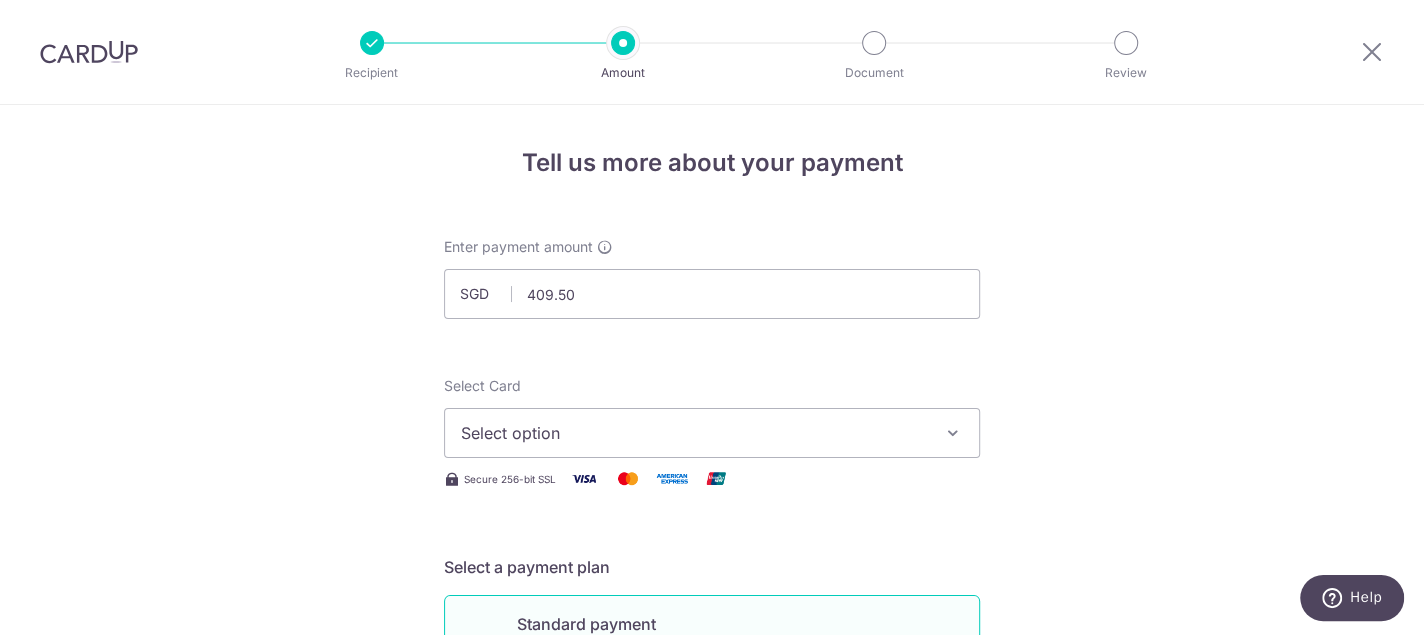 click on "Tell us more about your payment
Enter payment amount
SGD
409.50
409.50
Select Card
Select option
Add credit card
Your Cards
**** 5001
**** 7299
**** 1432
**** 2303
**** 1003
Secure 256-bit SSL
Text" at bounding box center (712, 1009) 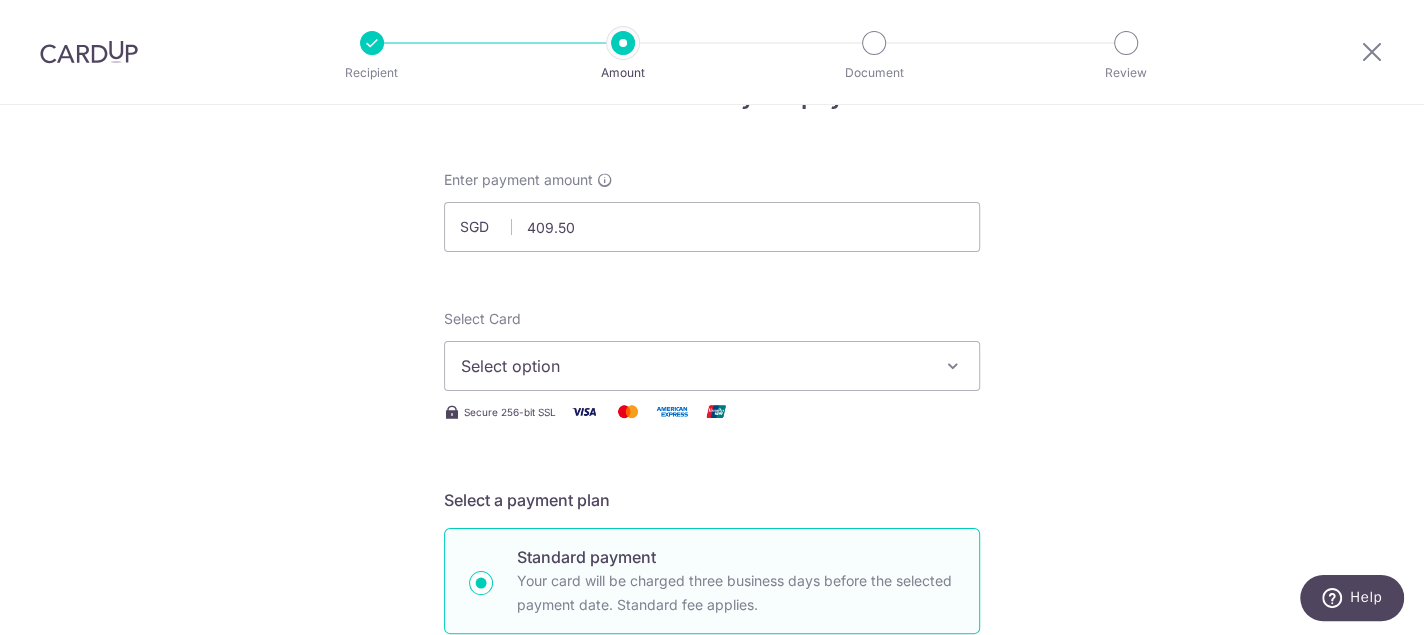 scroll, scrollTop: 100, scrollLeft: 0, axis: vertical 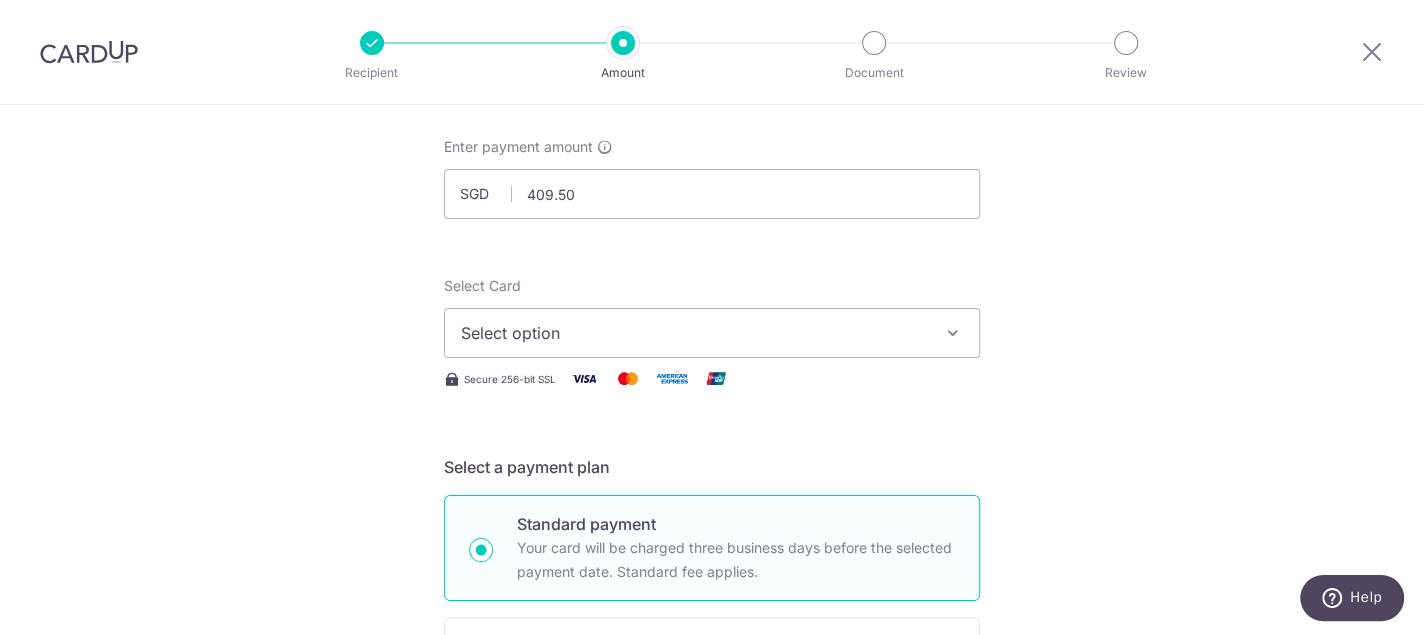click on "Select option" at bounding box center (694, 333) 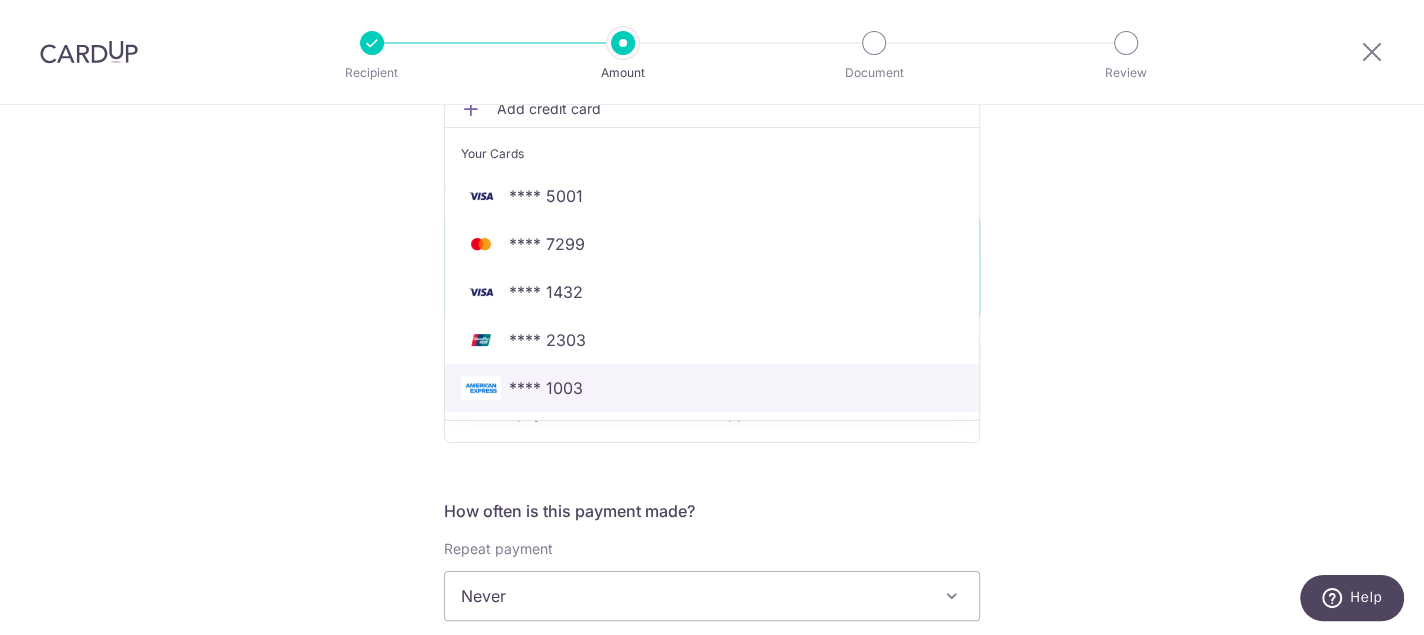 scroll, scrollTop: 400, scrollLeft: 0, axis: vertical 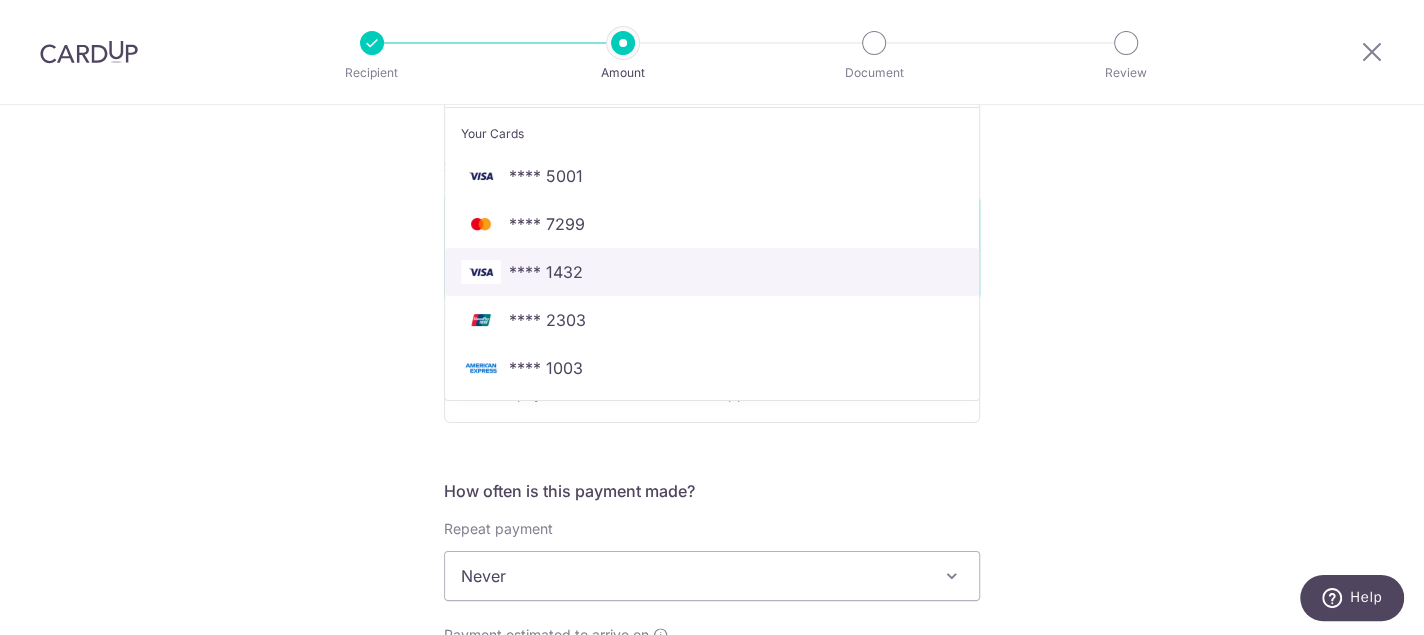 click on "**** 1432" at bounding box center [546, 272] 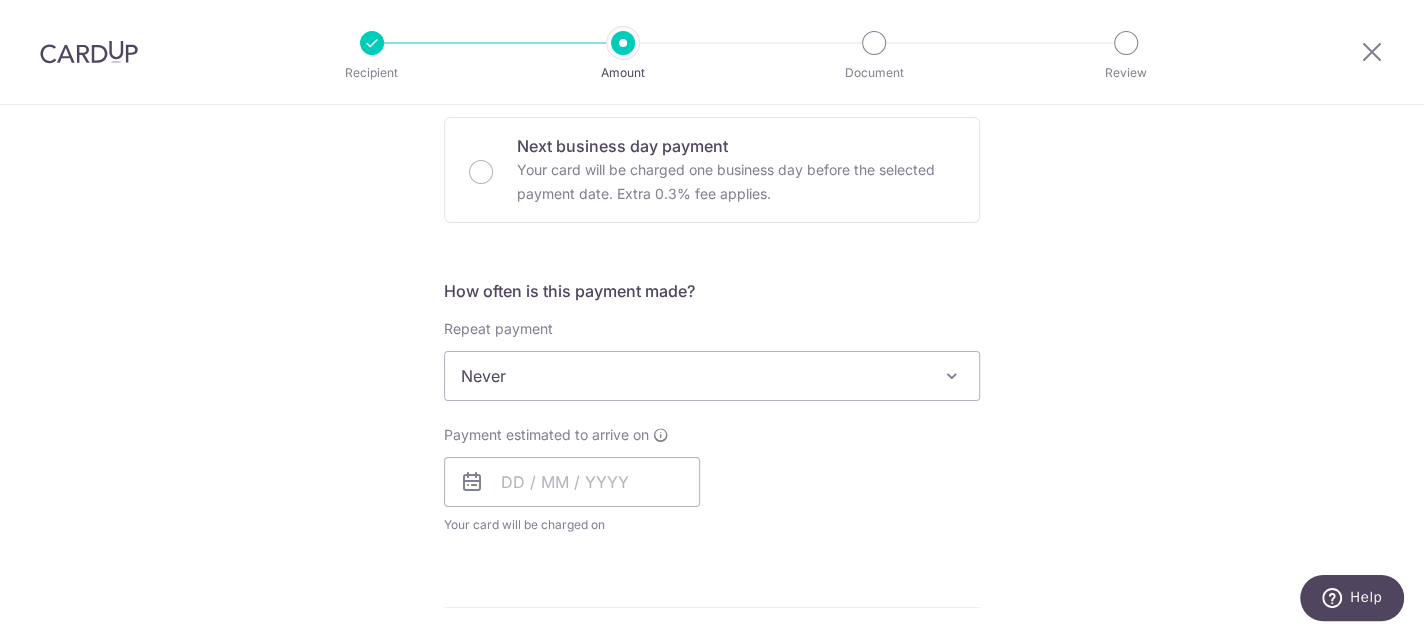 scroll, scrollTop: 800, scrollLeft: 0, axis: vertical 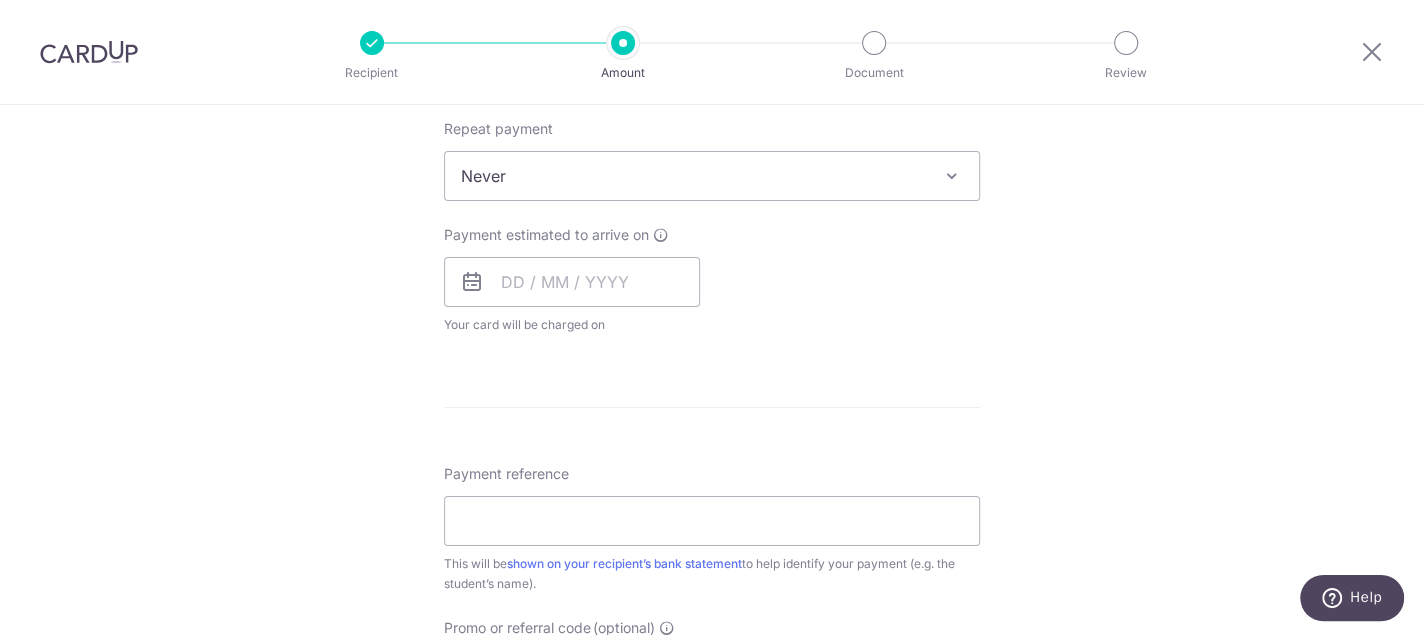 click at bounding box center [472, 282] 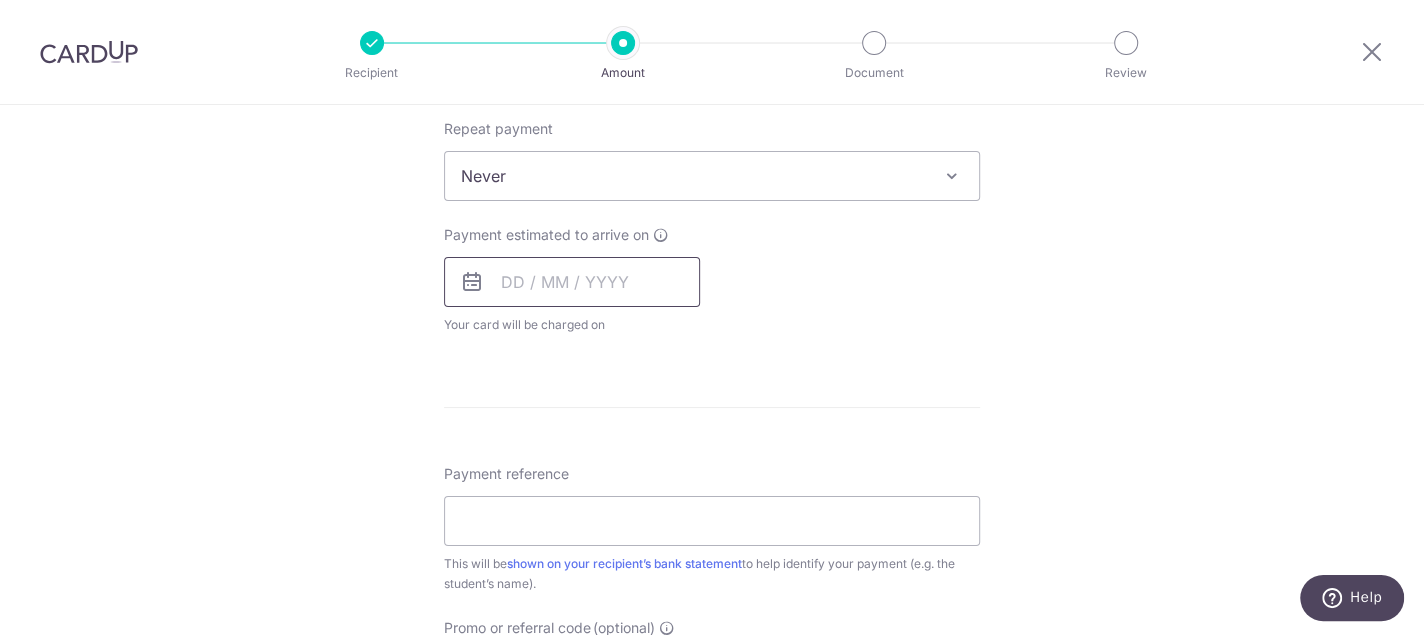 click at bounding box center [572, 282] 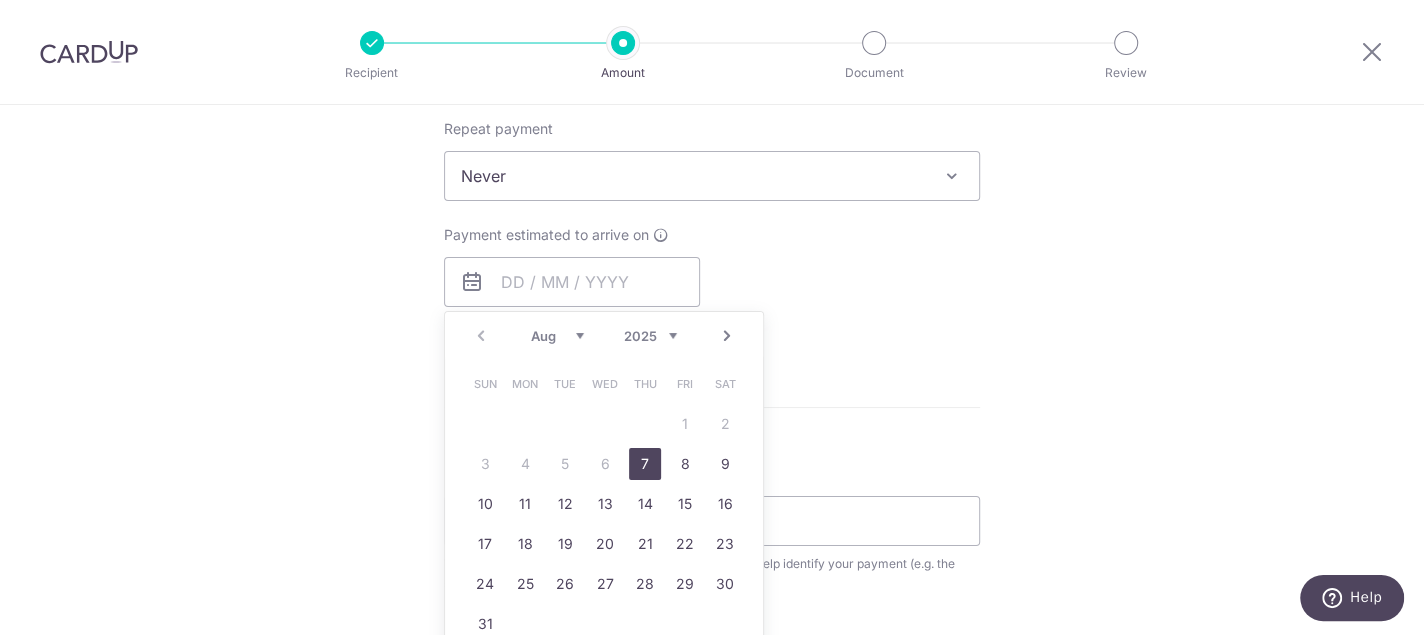 click on "7" at bounding box center (645, 464) 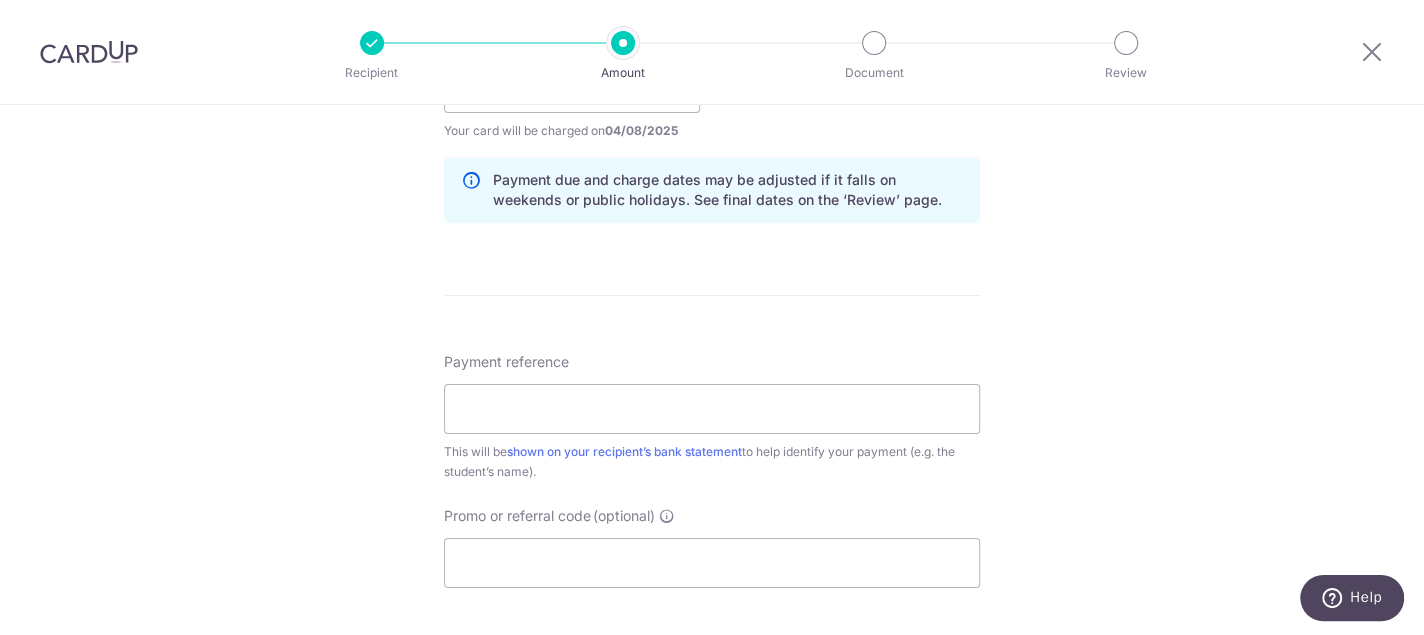scroll, scrollTop: 1000, scrollLeft: 0, axis: vertical 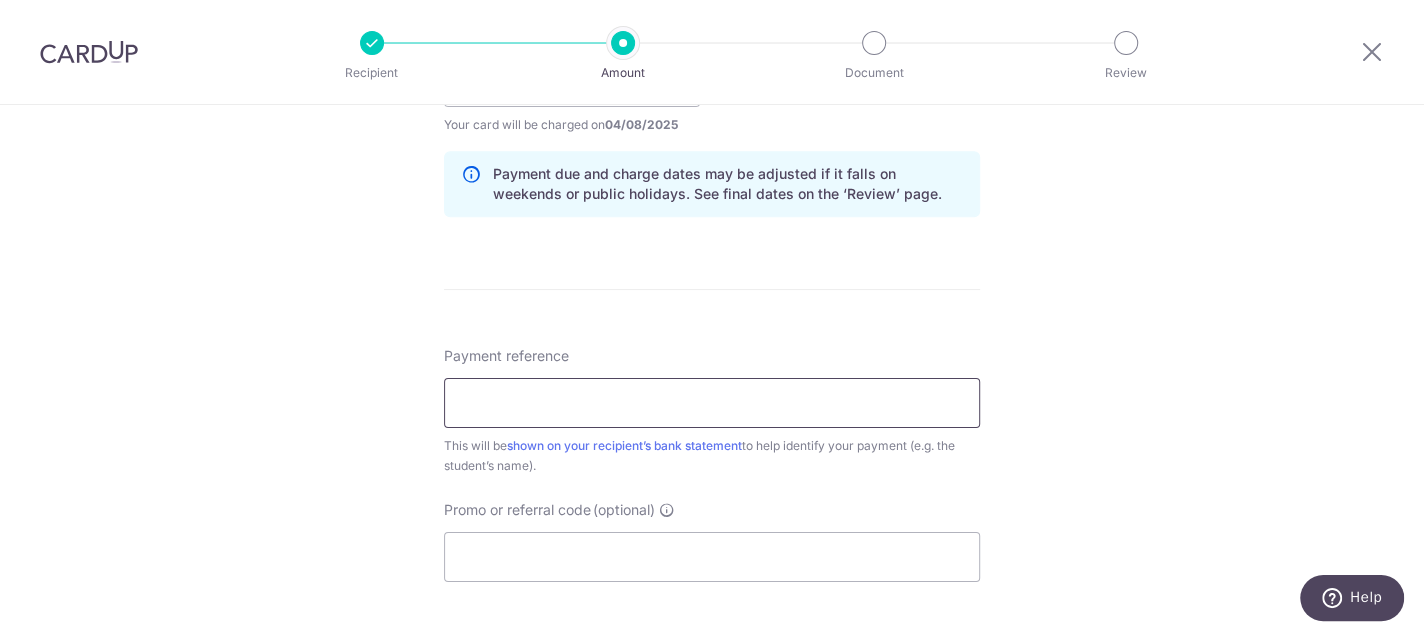 click on "Payment reference" at bounding box center (712, 403) 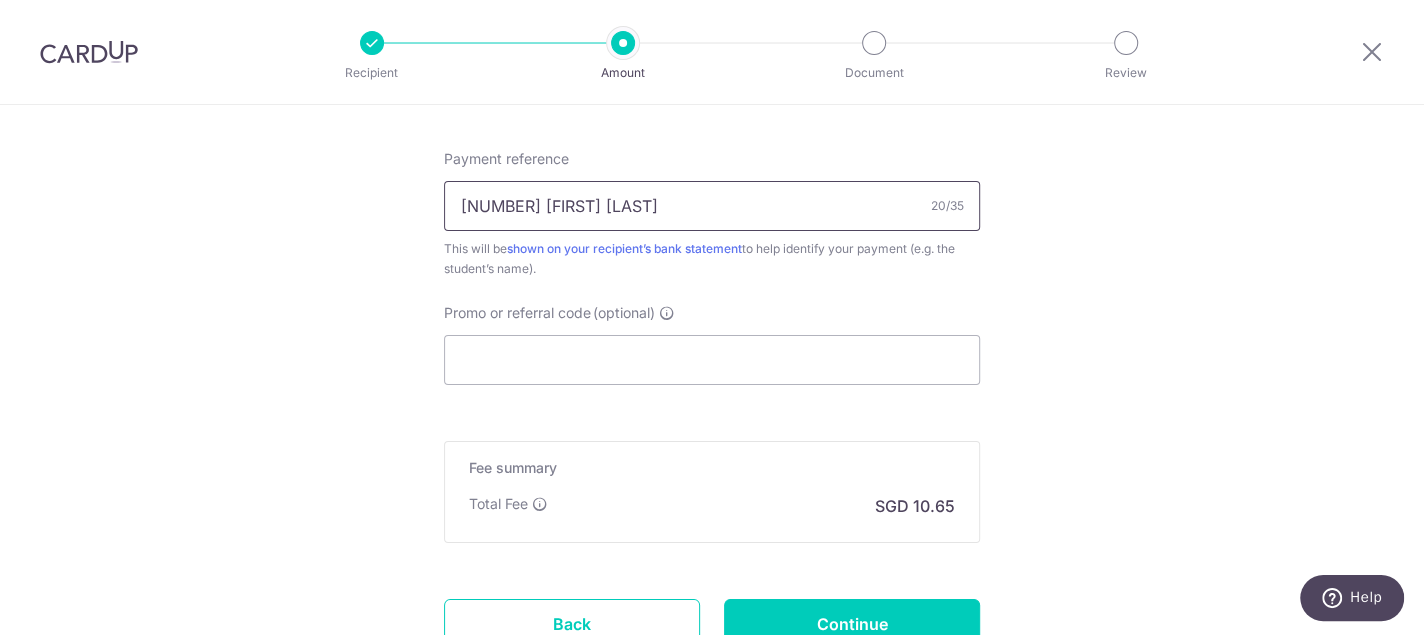 scroll, scrollTop: 1200, scrollLeft: 0, axis: vertical 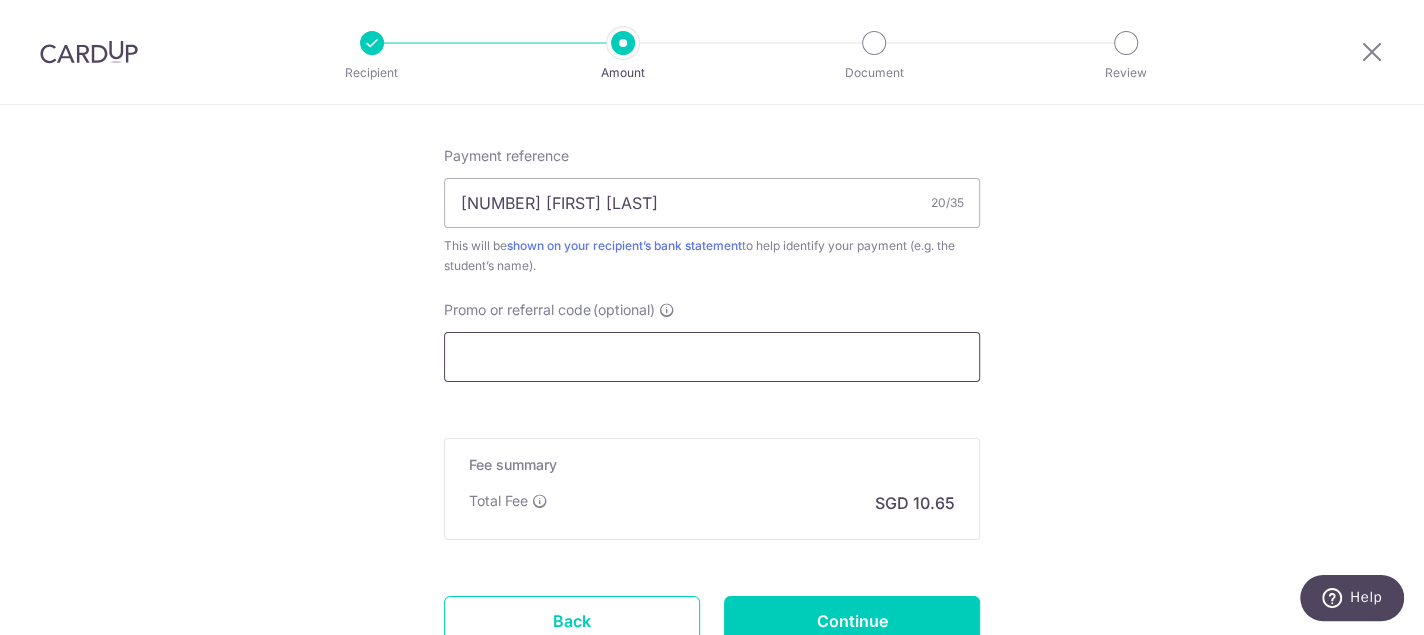 click on "Promo or referral code
(optional)" at bounding box center [712, 357] 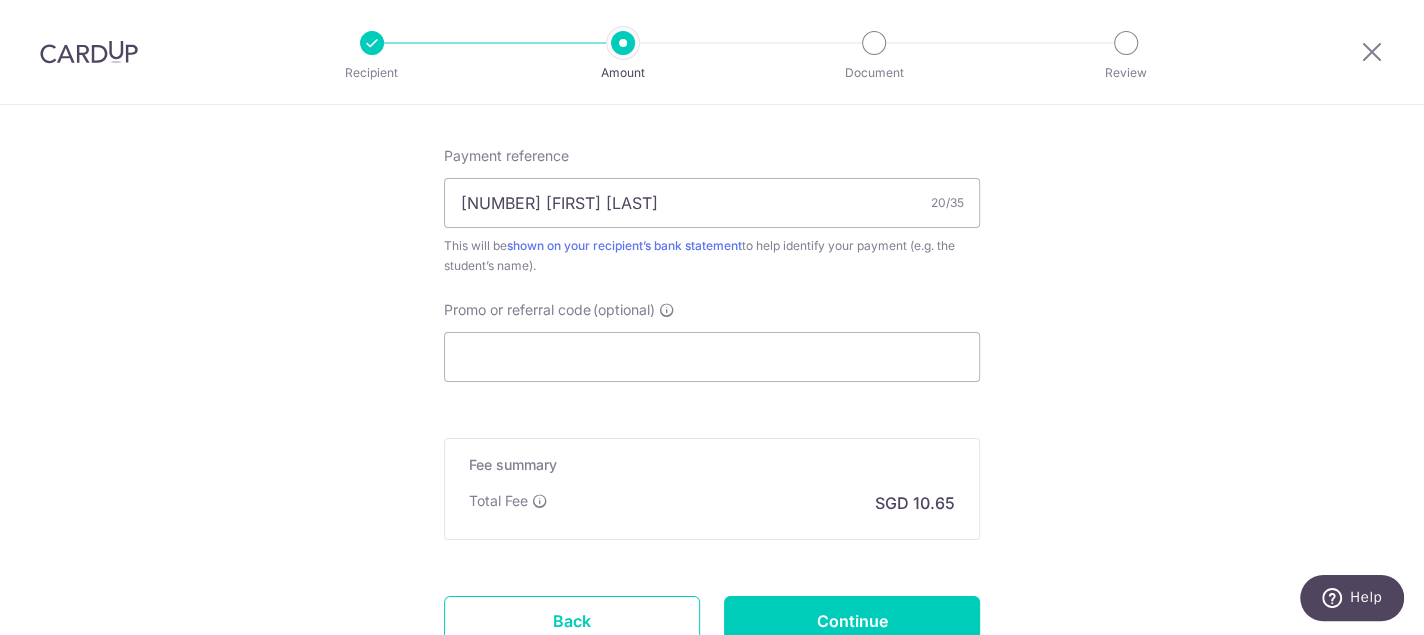 click on "Tell us more about your payment
Enter payment amount
SGD
409.50
409.50
Select Card
**** 1432
Add credit card
Your Cards
**** 5001
**** 7299
**** 1432
**** 2303
**** 1003
Secure 256-bit SSL
Text
New card details" at bounding box center (712, -150) 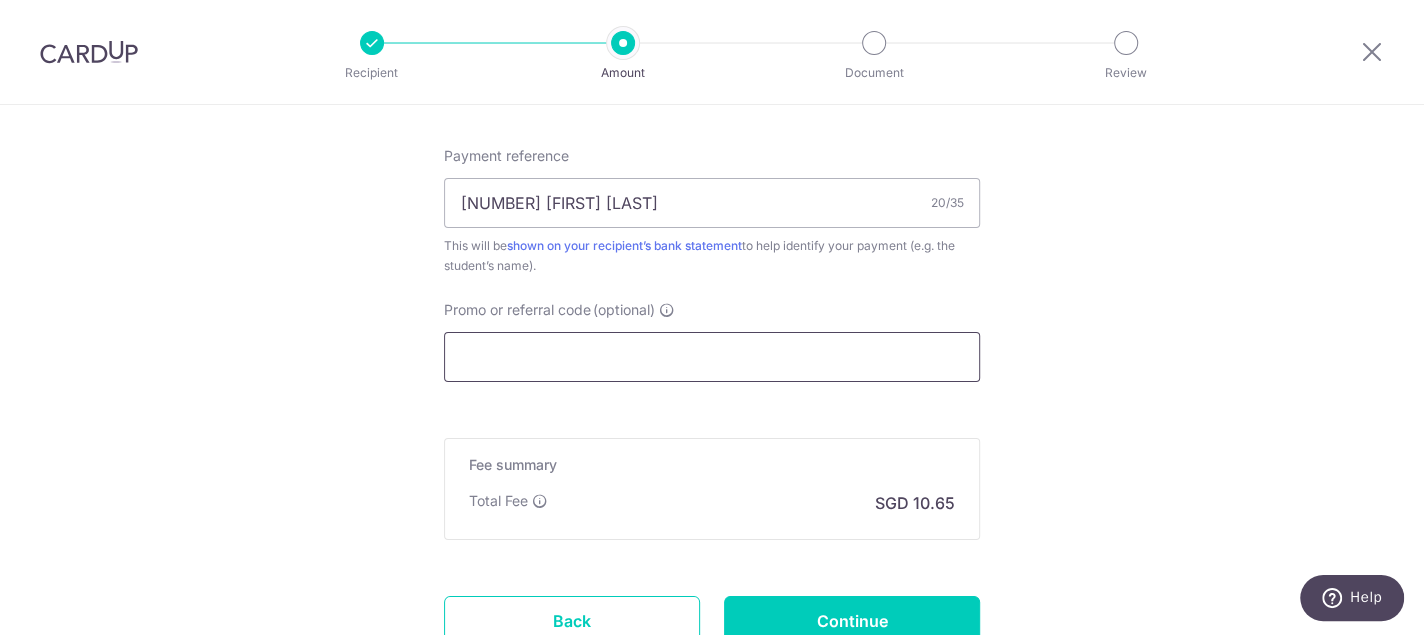 click on "Promo or referral code
(optional)" at bounding box center (712, 357) 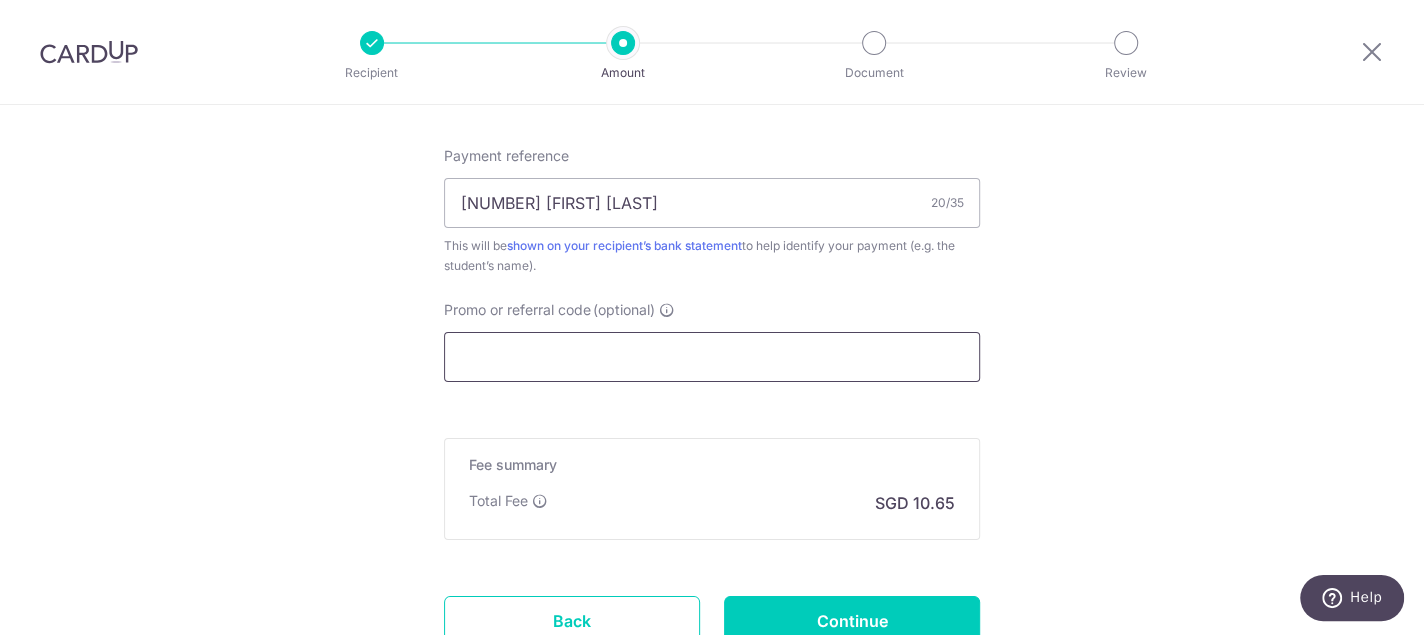 paste on "ZENITH175" 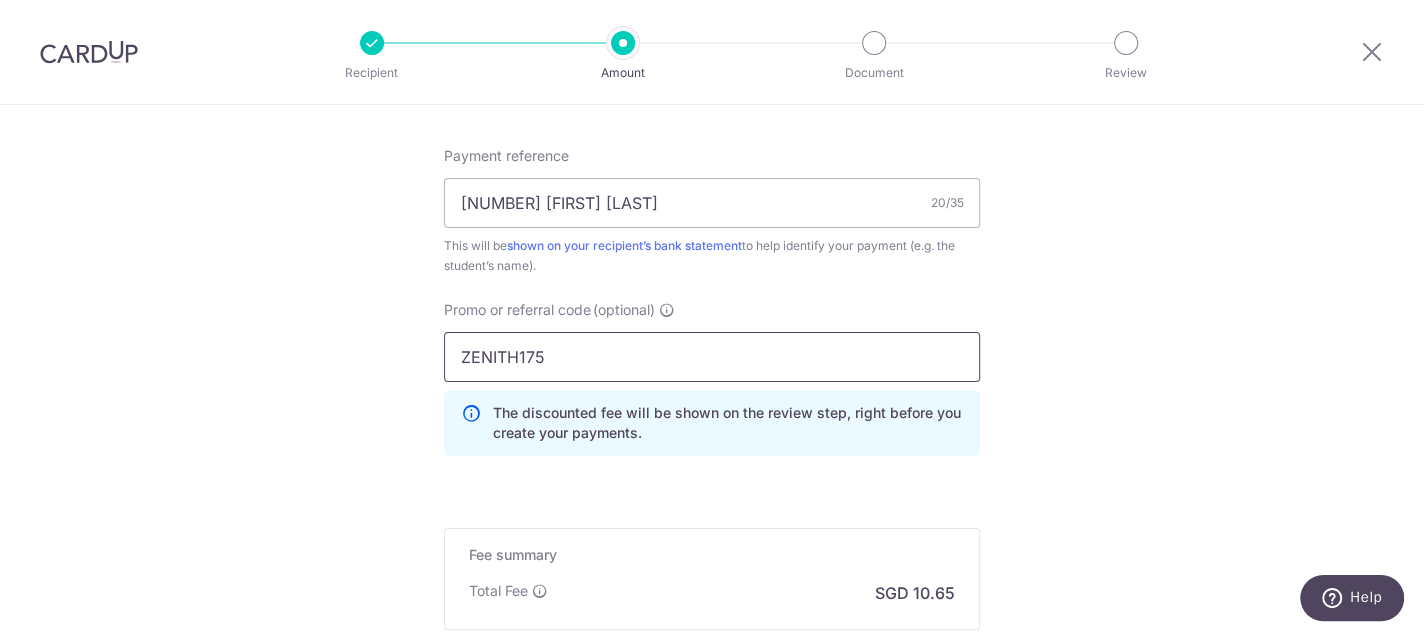 type on "ZENITH175" 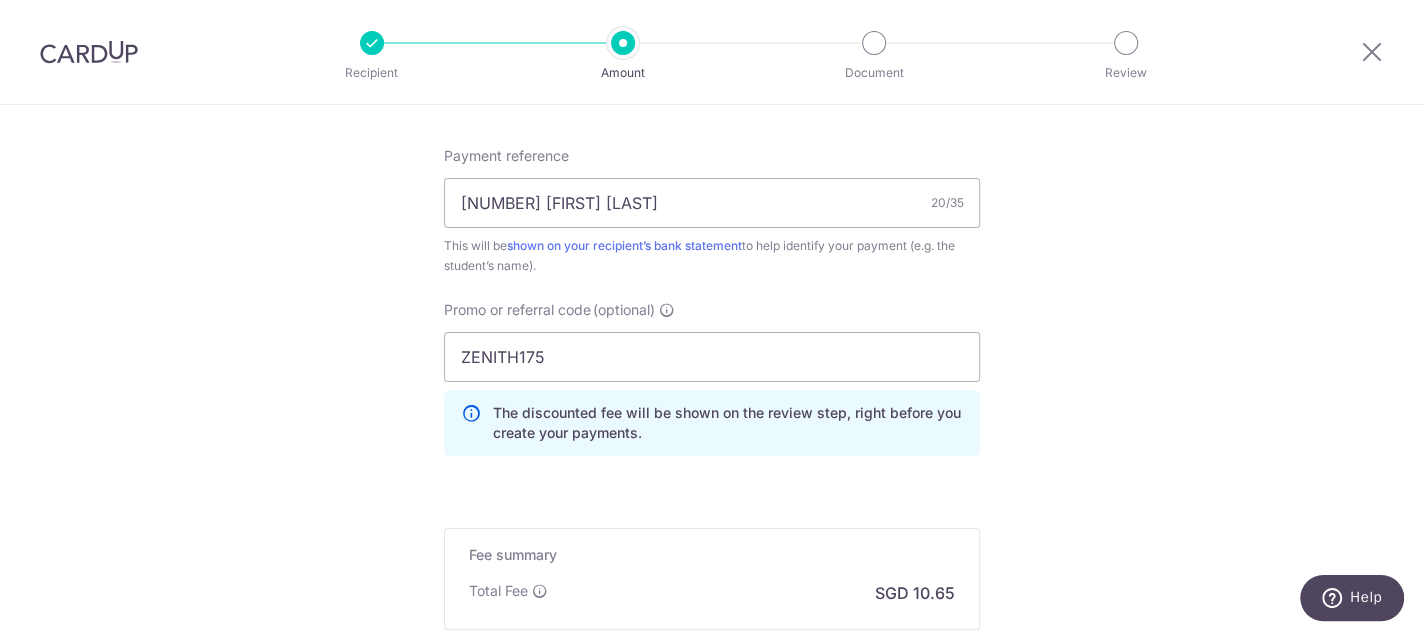 click on "Tell us more about your payment
Enter payment amount
SGD
409.50
409.50
Select Card
**** 1432
Add credit card
Your Cards
**** 5001
**** 7299
**** 1432
**** 2303
**** 1003
Secure 256-bit SSL
Text
New card details" at bounding box center [712, -105] 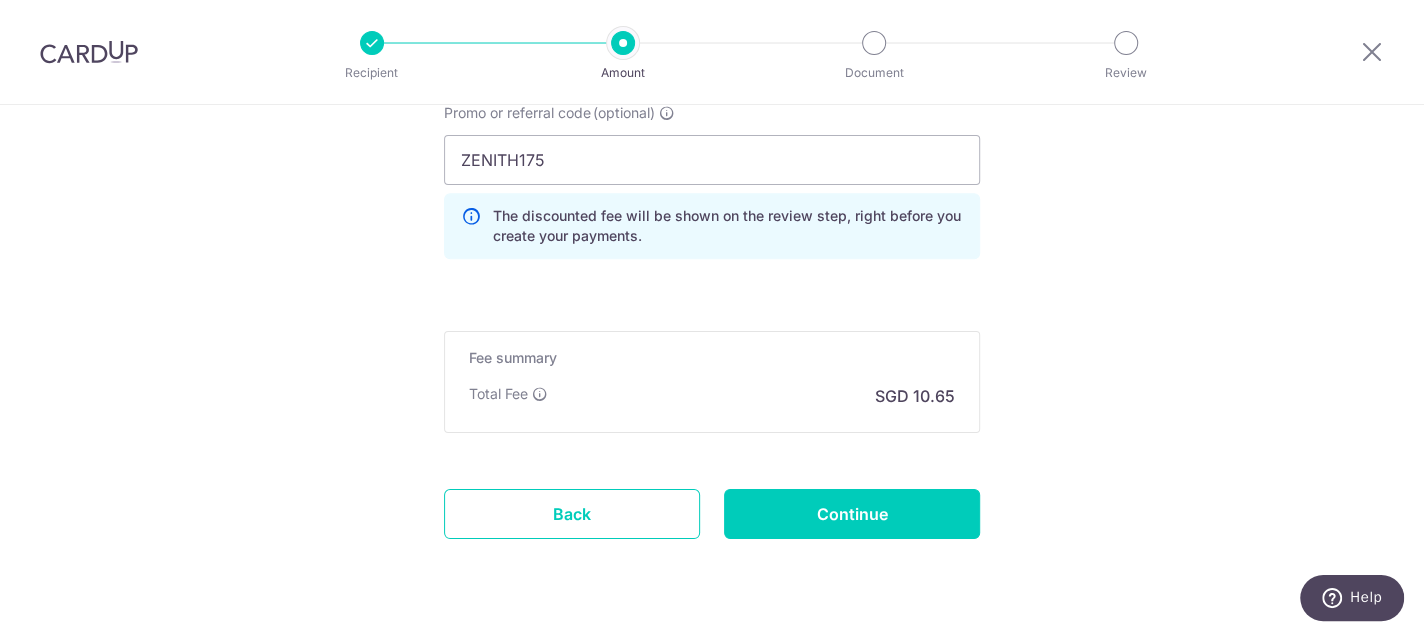 scroll, scrollTop: 1400, scrollLeft: 0, axis: vertical 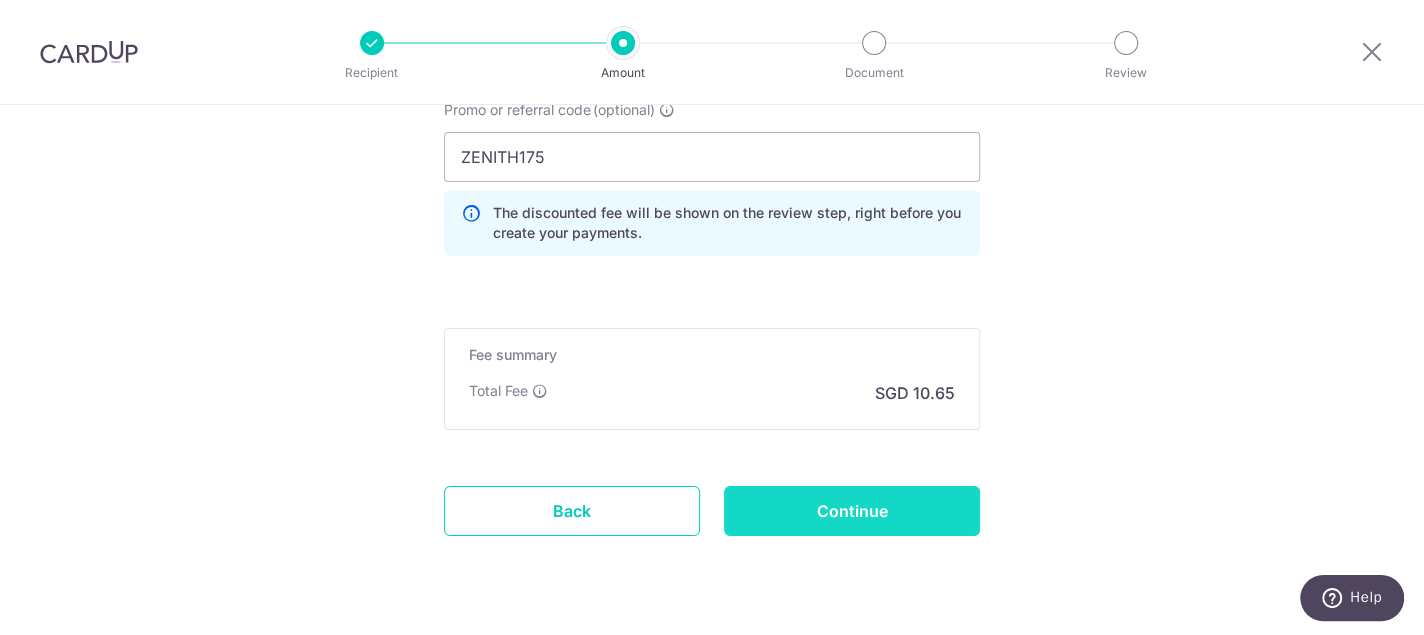 click on "Continue" at bounding box center (852, 511) 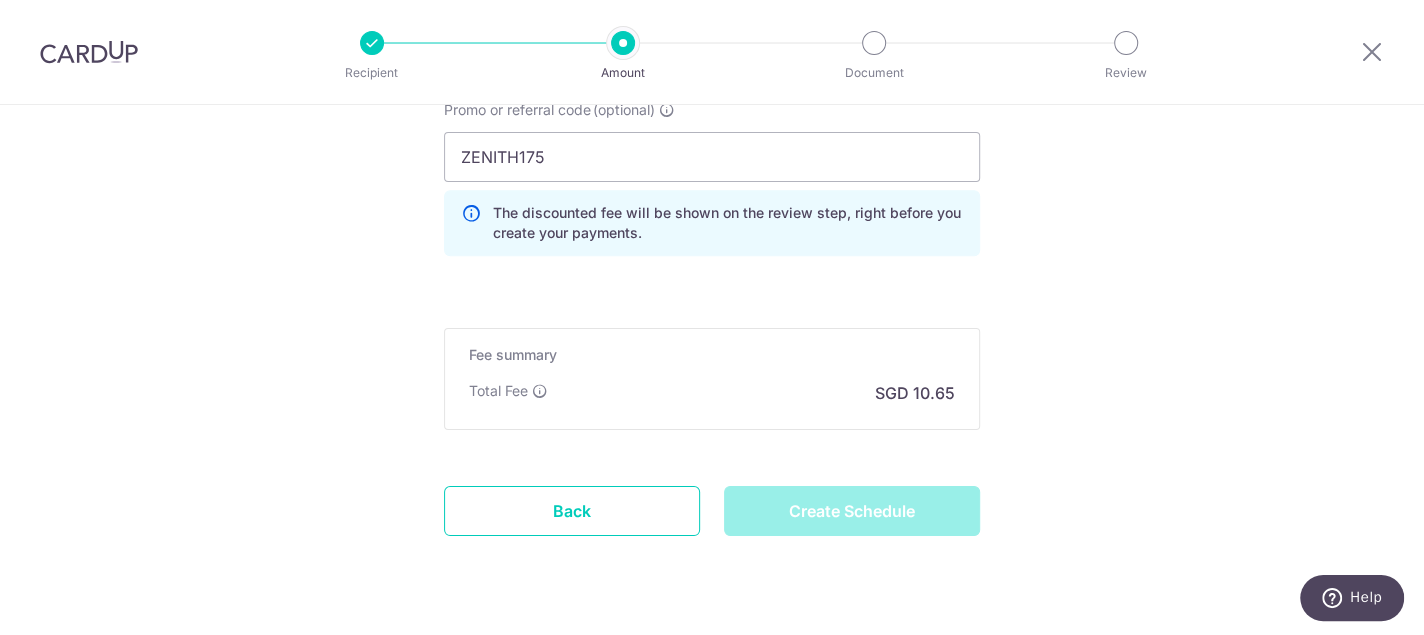 type on "Create Schedule" 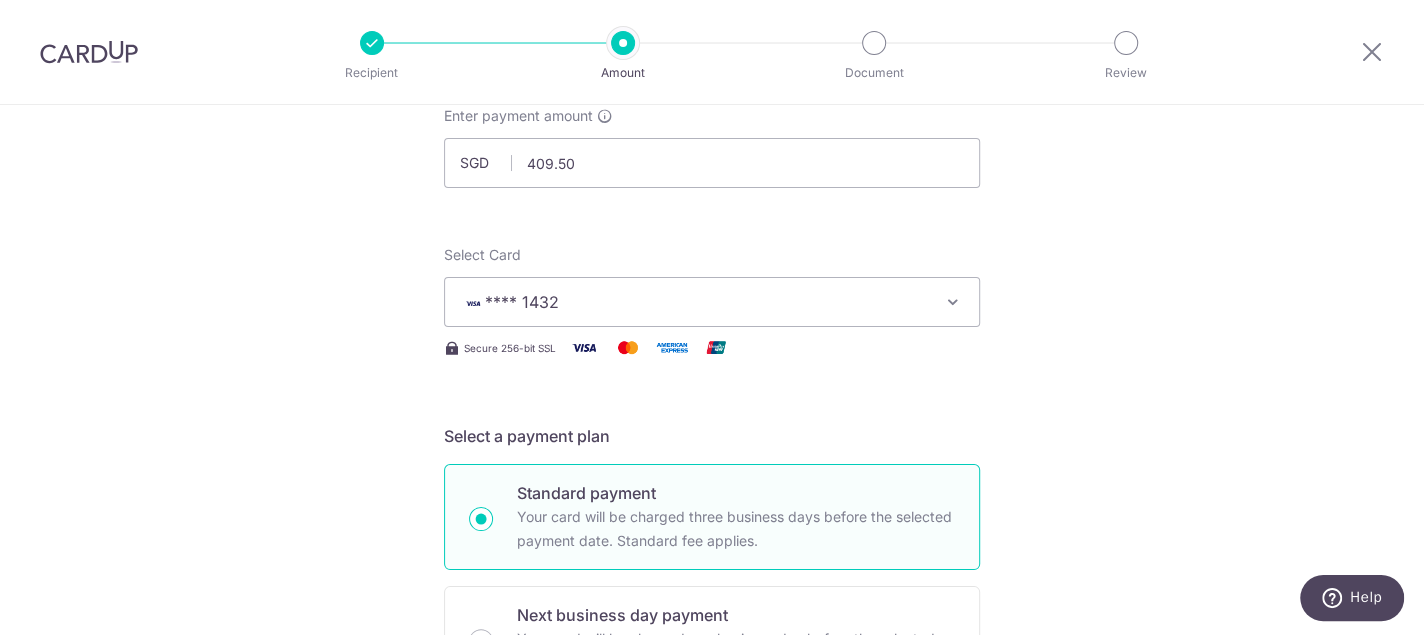 scroll, scrollTop: 300, scrollLeft: 0, axis: vertical 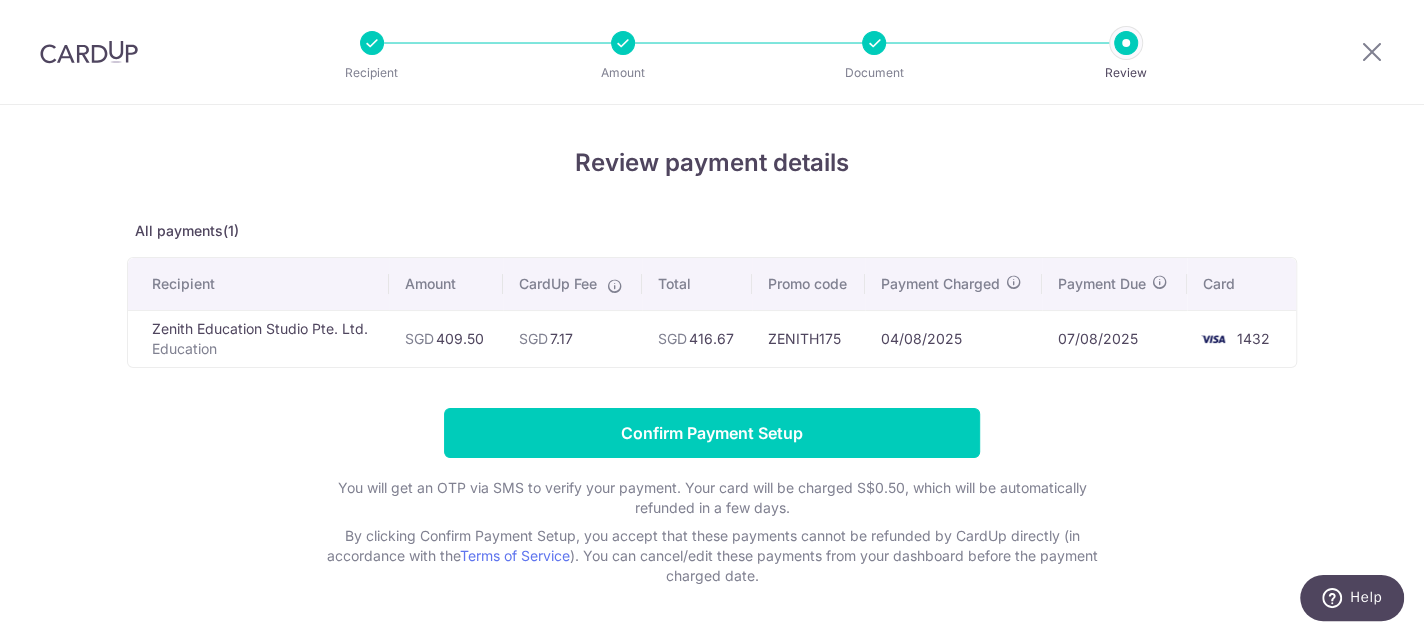 click on "Confirm Payment Setup
You will get an OTP via SMS to verify your payment. Your card will be charged S$0.50, which will be automatically refunded in a few days.
By clicking Confirm Payment Setup, you accept that these payments cannot be refunded by CardUp directly (in accordance with the  Terms of Service ). You can cancel/edit these payments from your dashboard before the payment charged date." at bounding box center [712, 497] 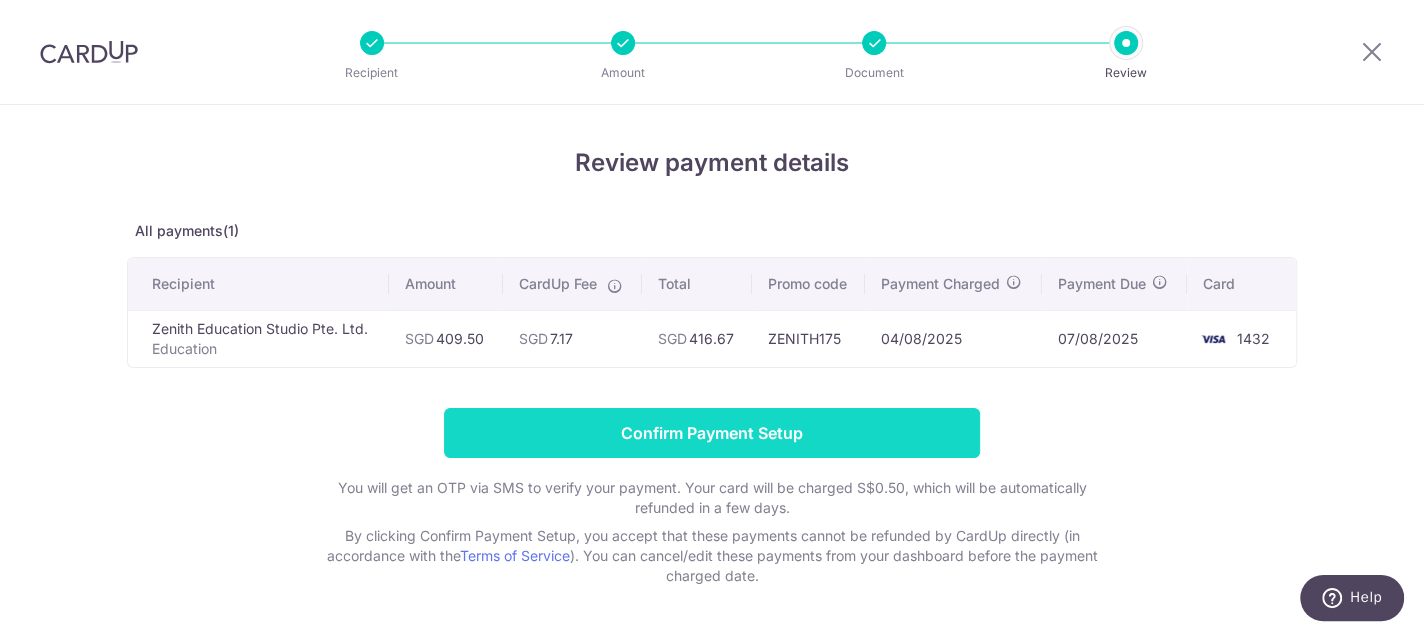 click on "Confirm Payment Setup" at bounding box center [712, 433] 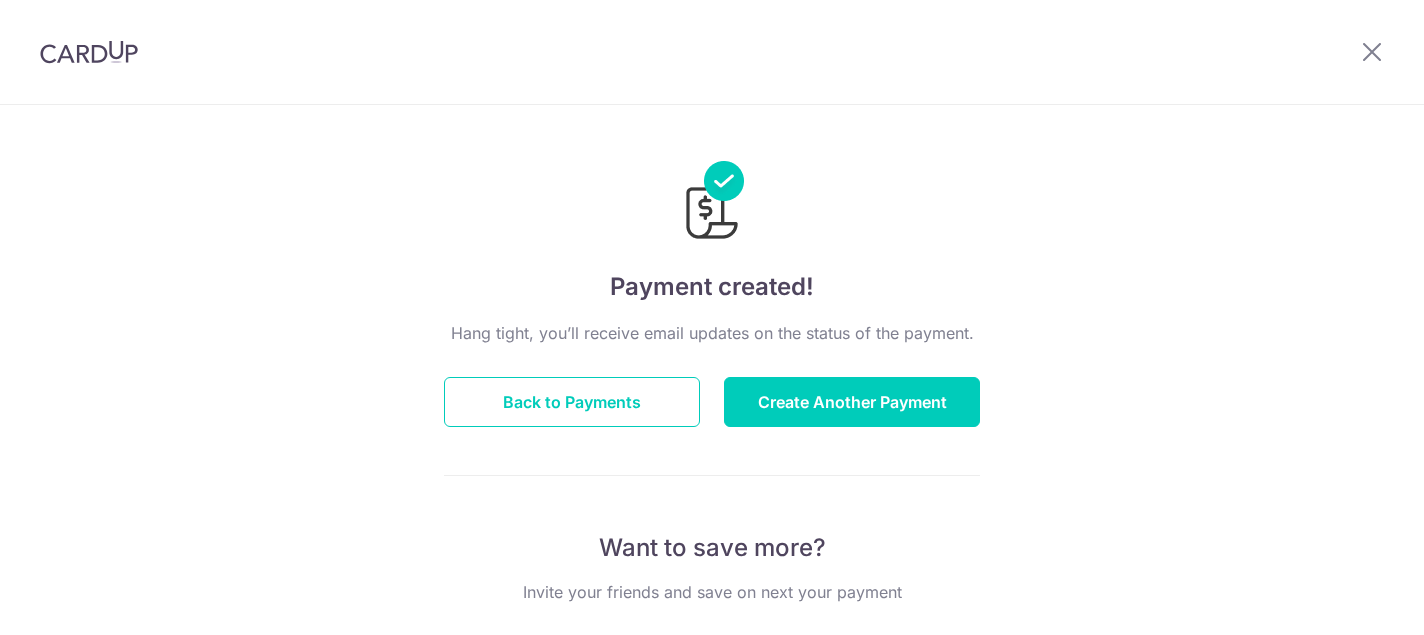 scroll, scrollTop: 0, scrollLeft: 0, axis: both 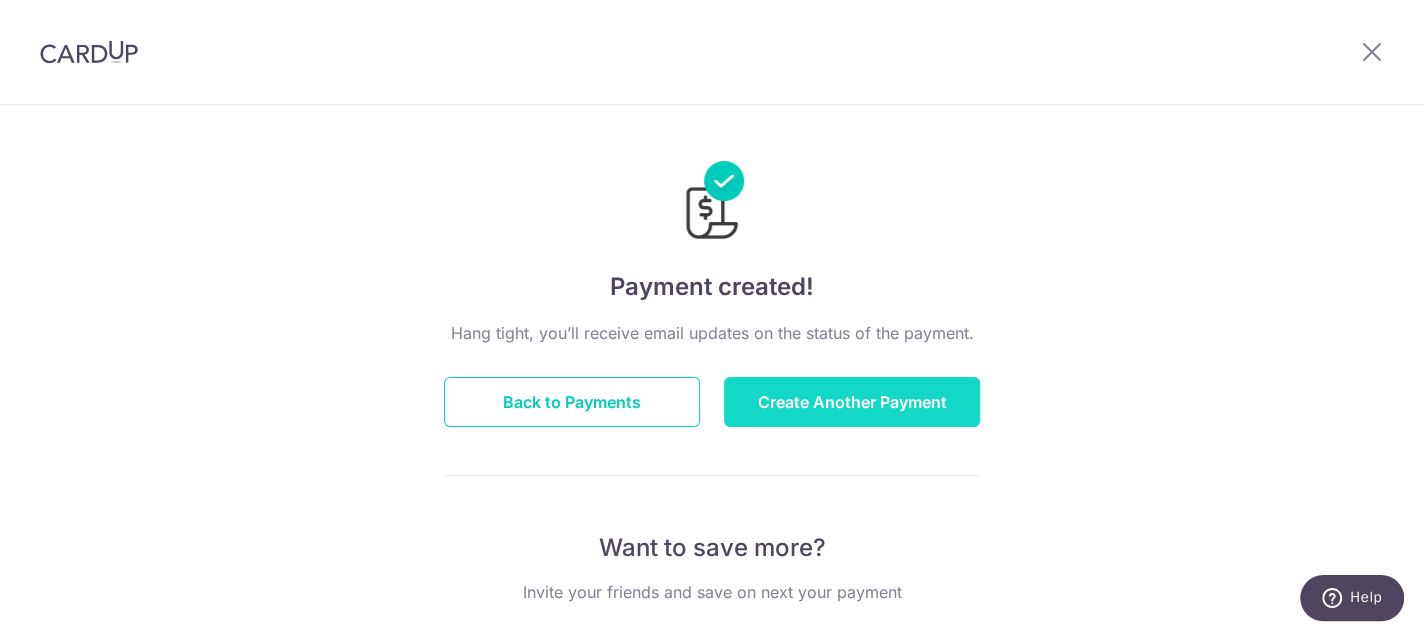 click on "Create Another Payment" at bounding box center [852, 402] 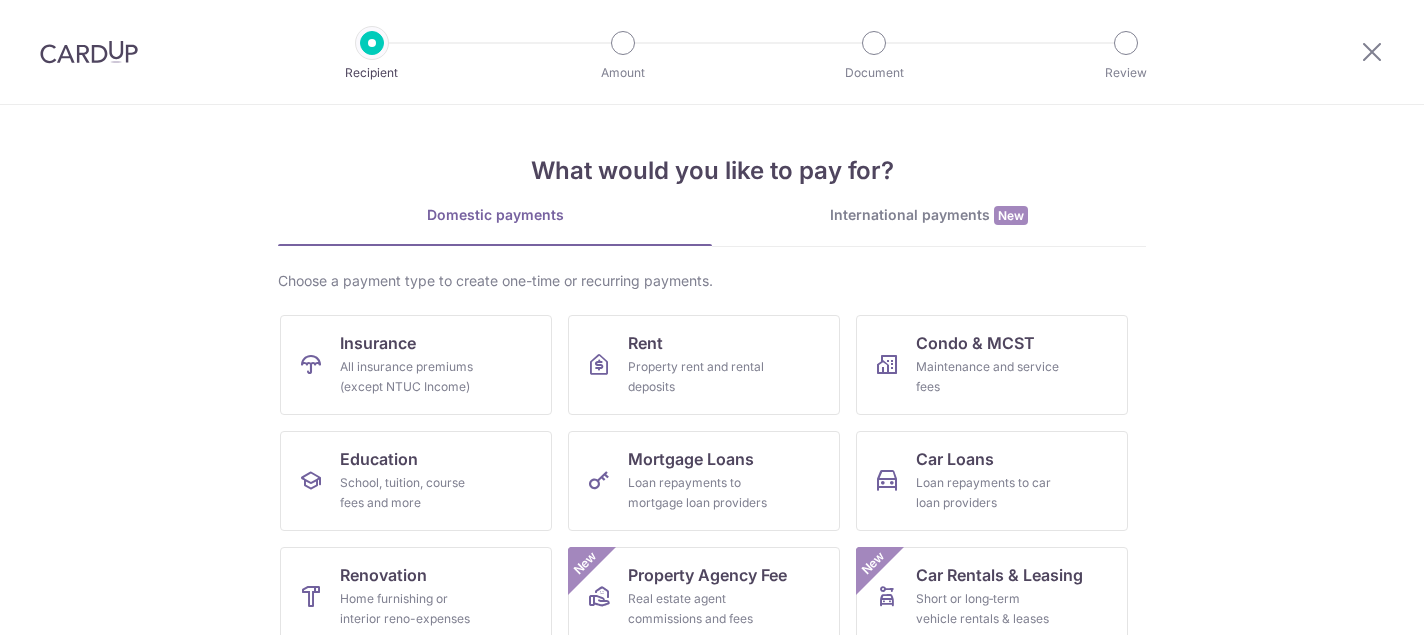 scroll, scrollTop: 0, scrollLeft: 0, axis: both 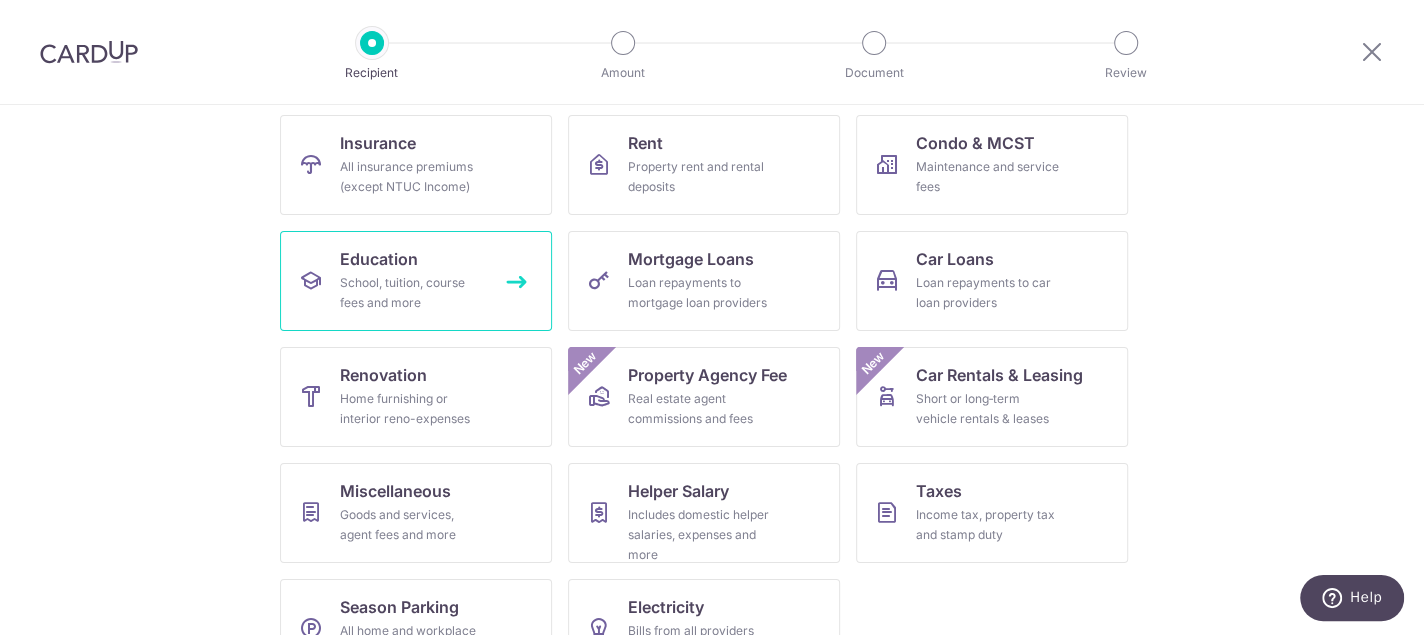 click on "Education" at bounding box center (379, 259) 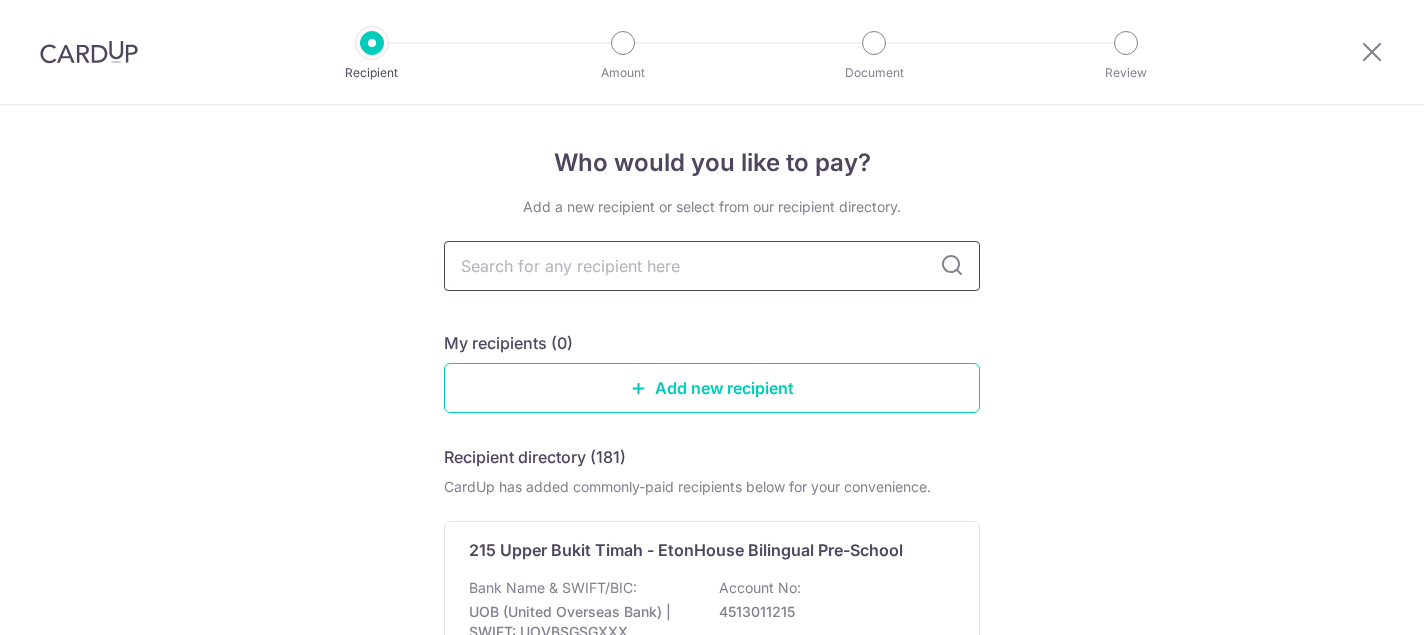 scroll, scrollTop: 0, scrollLeft: 0, axis: both 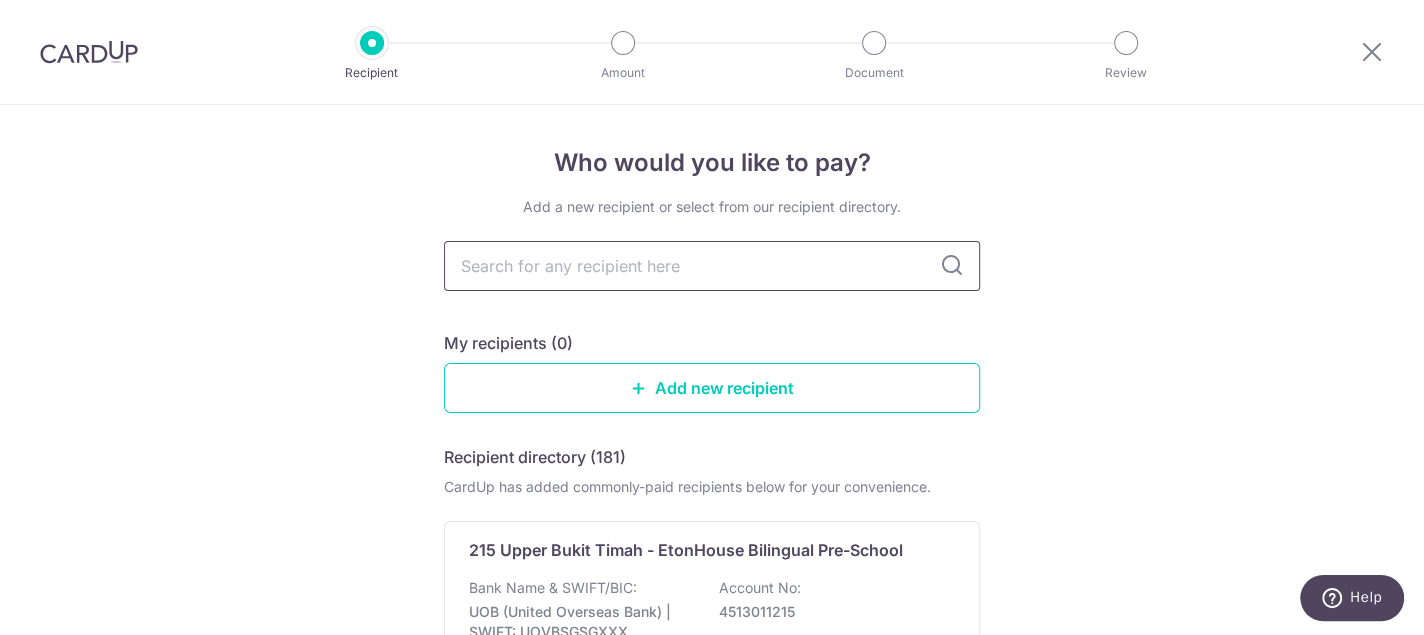 click at bounding box center [712, 266] 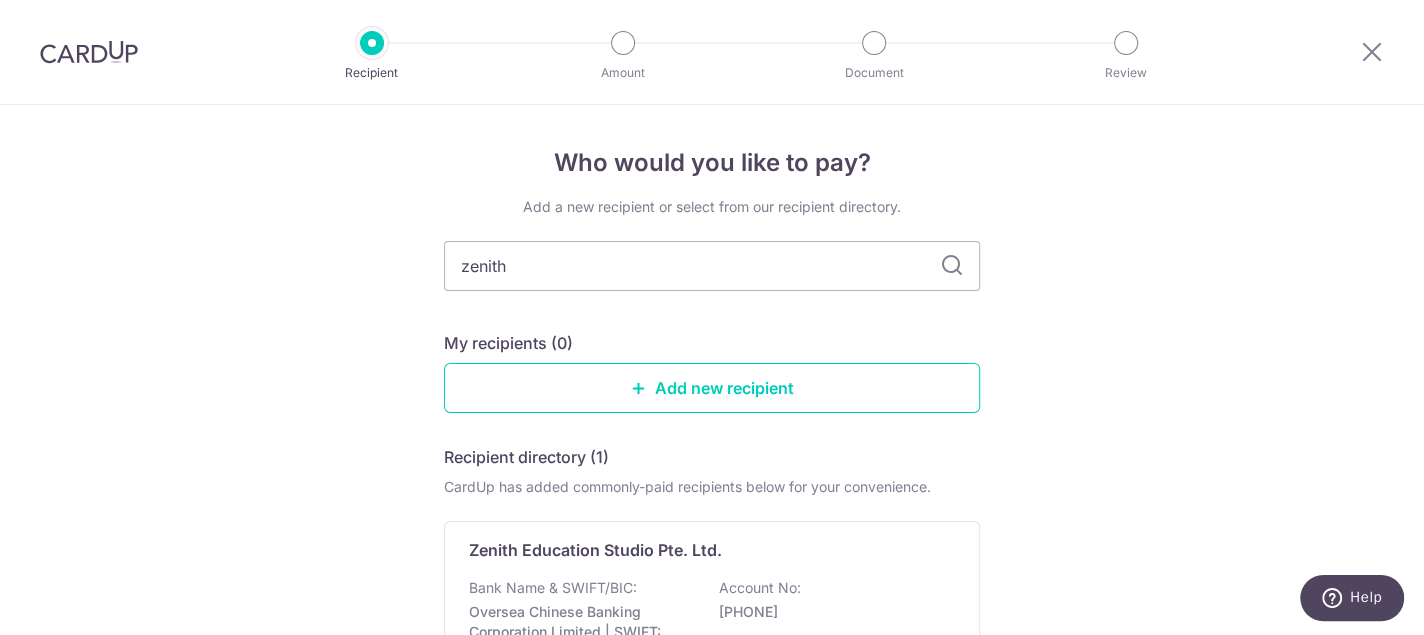 click on "Who would you like to pay?
Add a new recipient or select from our recipient directory.
zenith
My recipients (0)
Add new recipient
Recipient directory (1)
CardUp has added commonly-paid recipients below for your convenience.
Zenith Education Studio Pte. Ltd.
Bank Name & SWIFT/BIC:
Oversea Chinese Banking Corporation Limited | SWIFT: OCBCSGSGXXX
Account No:
713311421001
View
Can’t find a recipient? Search for a recipient  or  add a new recipient" at bounding box center (712, 497) 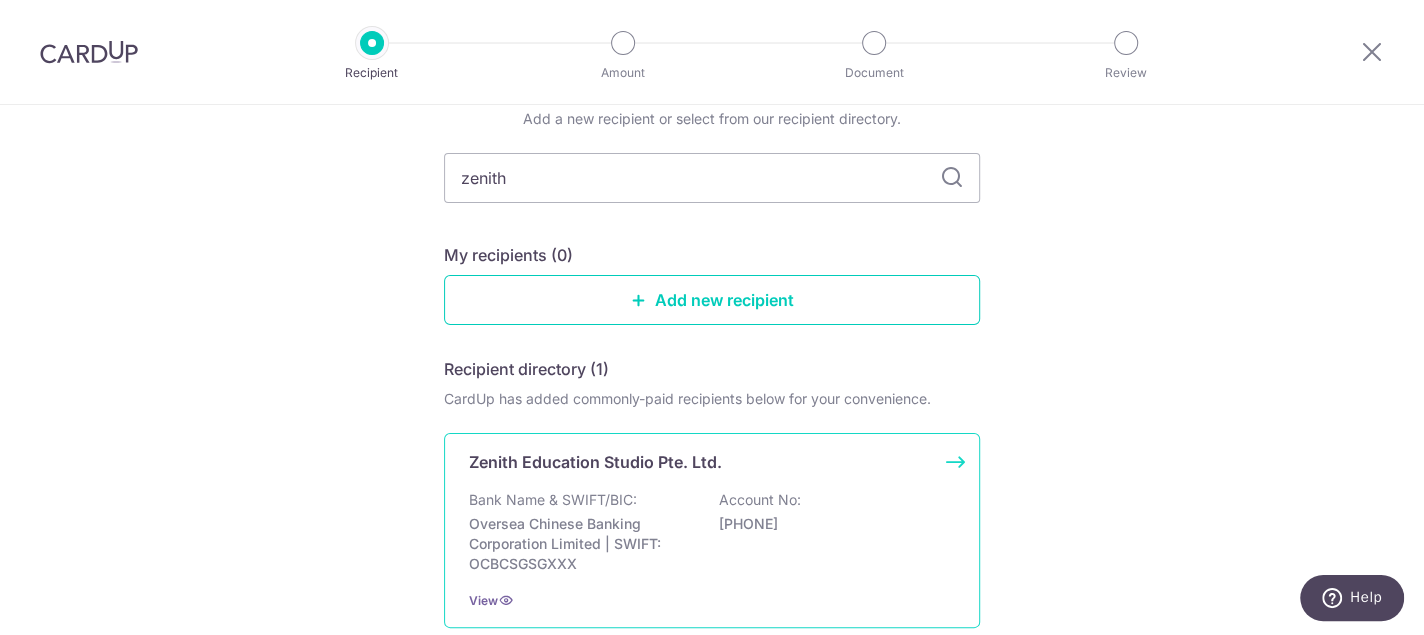 scroll, scrollTop: 200, scrollLeft: 0, axis: vertical 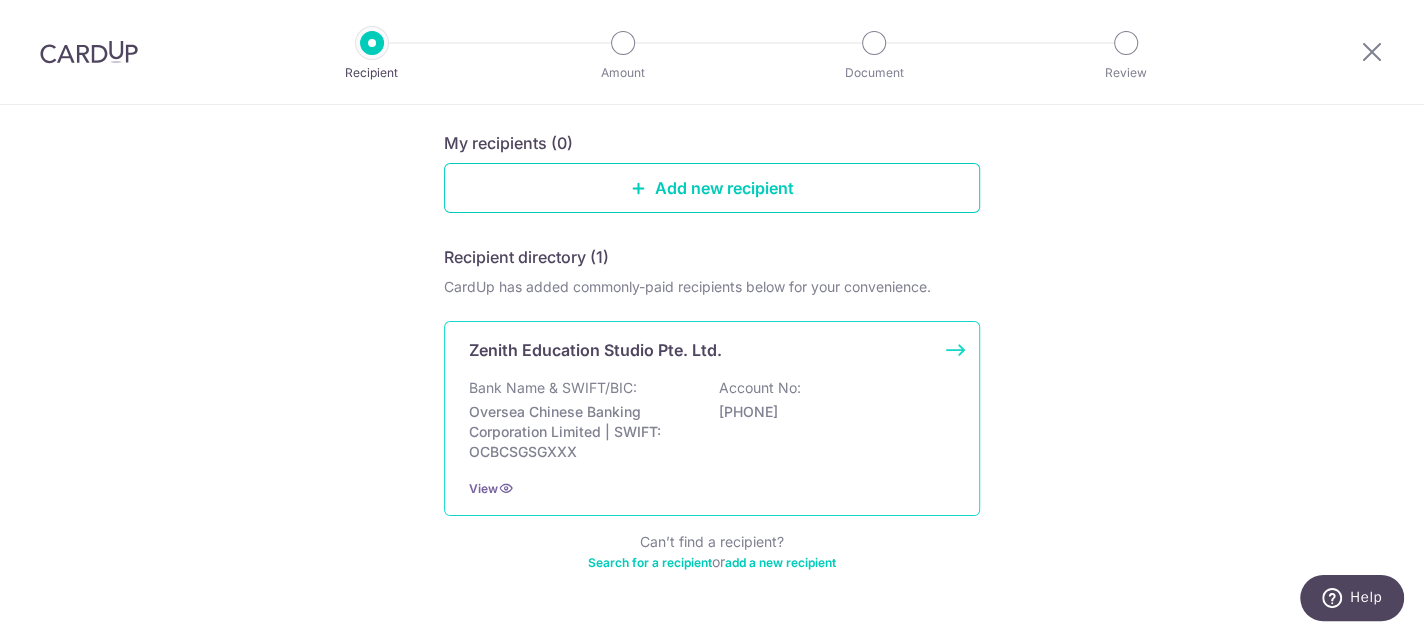 click on "Zenith Education Studio Pte. Ltd." at bounding box center [595, 350] 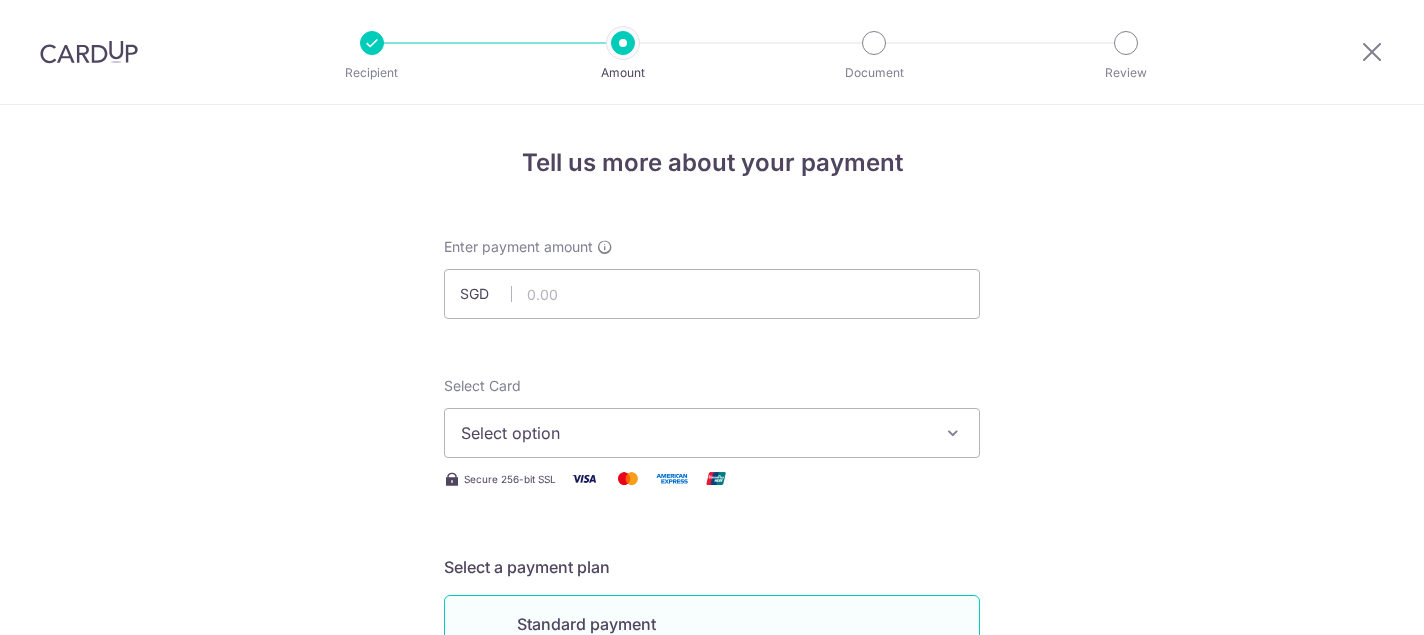 scroll, scrollTop: 0, scrollLeft: 0, axis: both 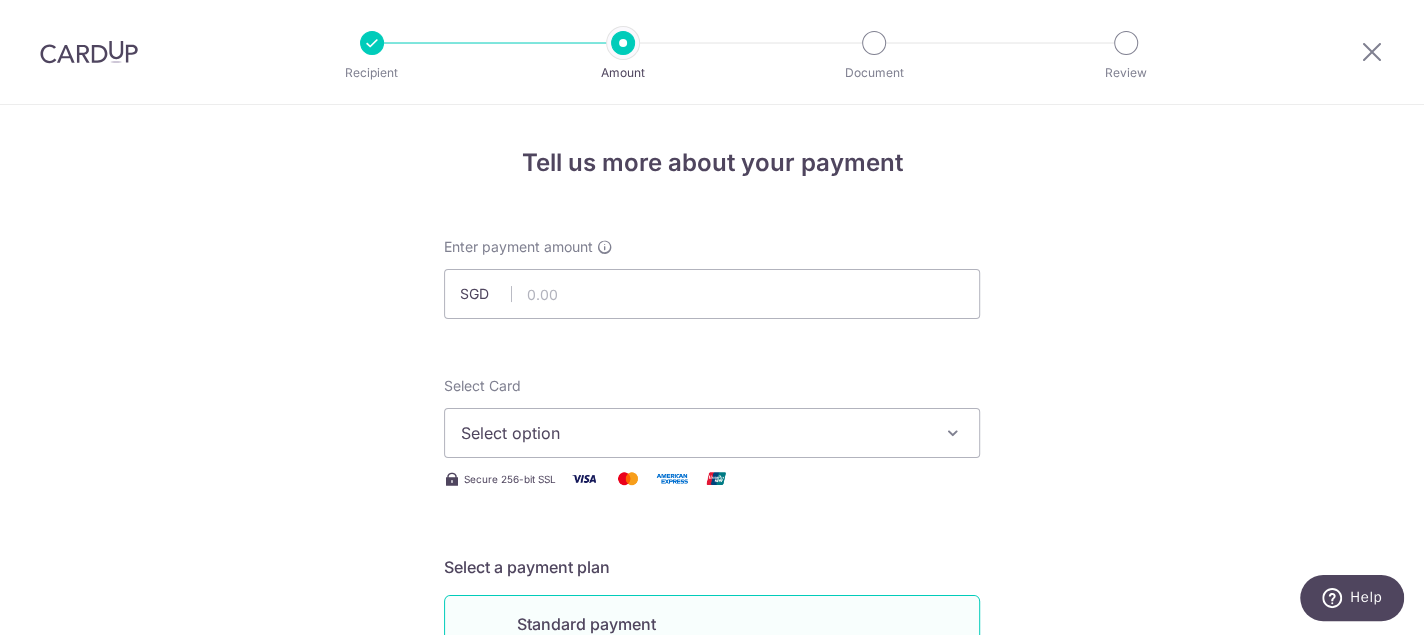 click on "Tell us more about your payment
Enter payment amount
SGD
Select Card
Select option
Add credit card
Your Cards
**** 5001
**** 7299
**** 1432
**** 2303
**** 1003
Secure 256-bit SSL
Text
New card details" at bounding box center (712, 1009) 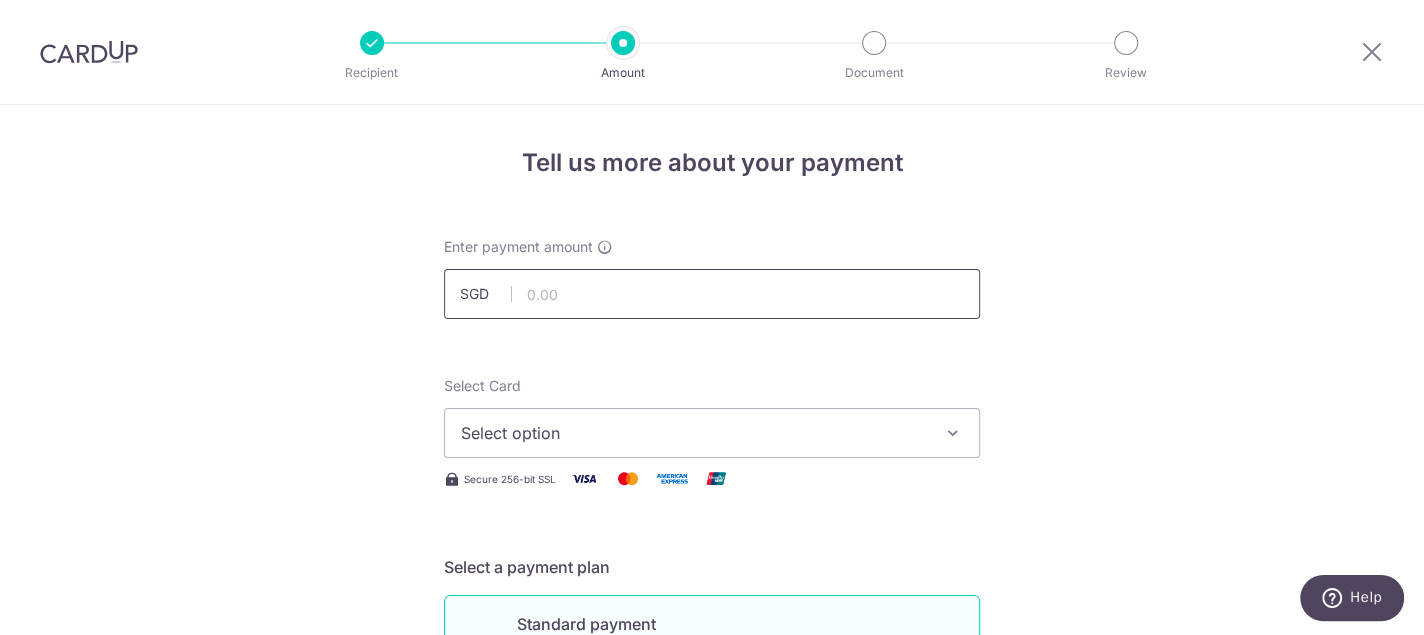 click at bounding box center [712, 294] 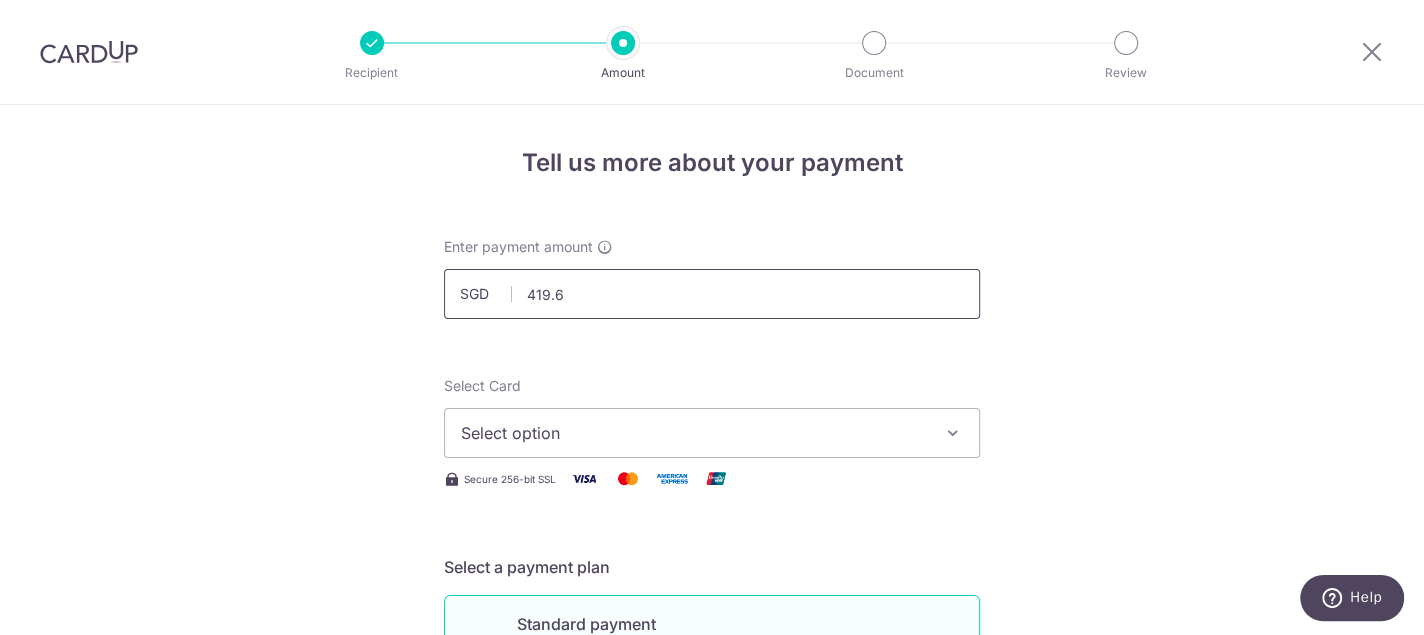 type on "419.61" 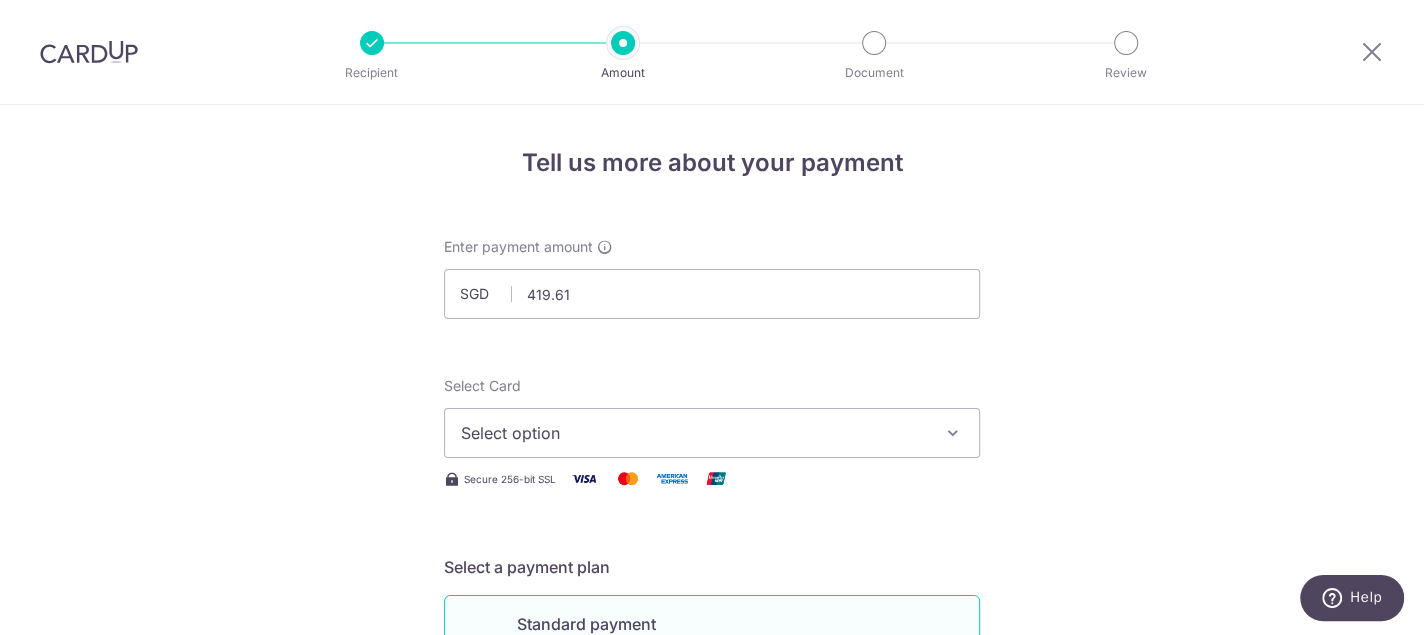 click on "Tell us more about your payment
Enter payment amount
SGD
419.61
419.61
Select Card
Select option
Add credit card
Your Cards
**** 5001
**** 7299
**** 1432
**** 2303
**** 1003
Secure 256-bit SSL
Text" at bounding box center (712, 1009) 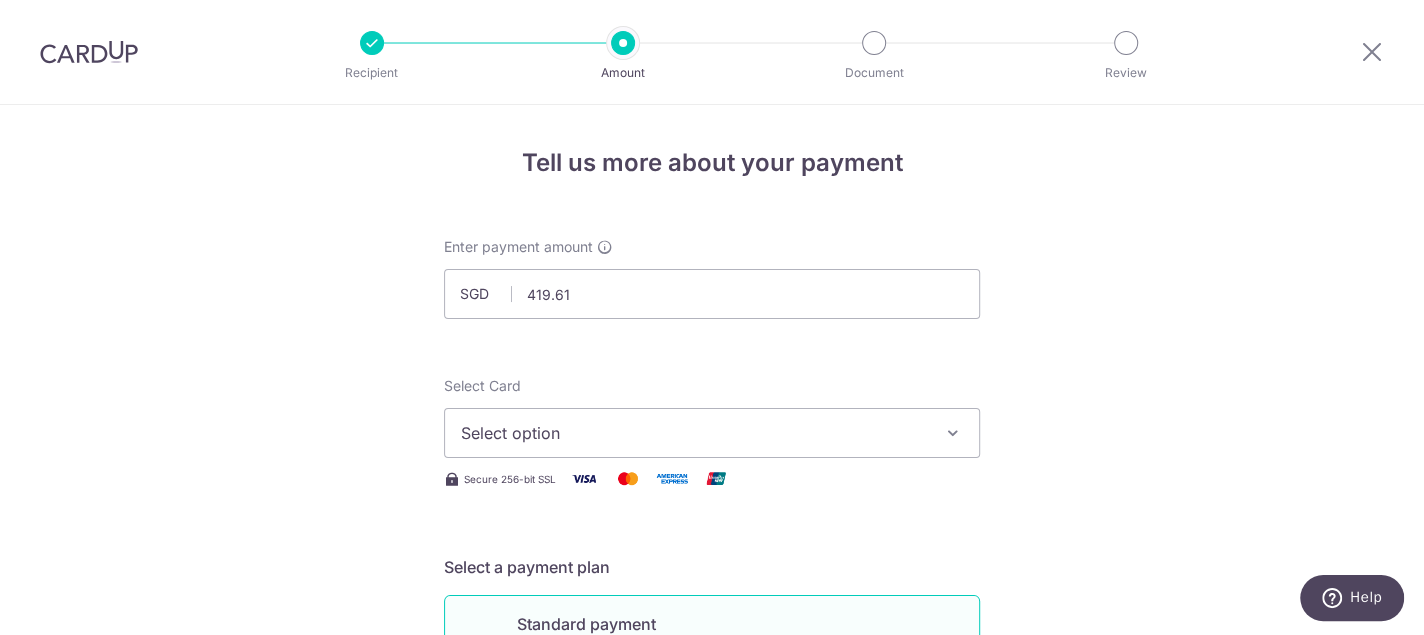 click on "Tell us more about your payment
Enter payment amount
SGD
419.61
419.61
Select Card
Select option
Add credit card
Your Cards
**** 5001
**** 7299
**** 1432
**** 2303
**** 1003
Secure 256-bit SSL
Text" at bounding box center [712, 1009] 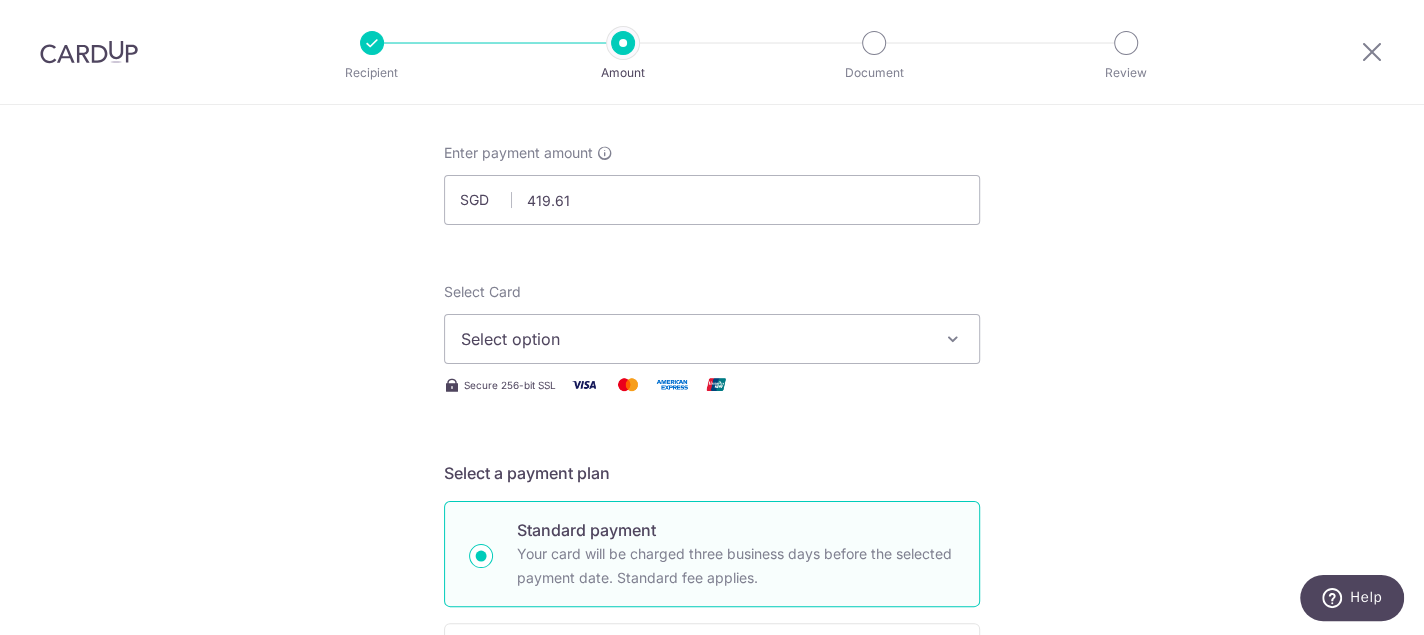 scroll, scrollTop: 200, scrollLeft: 0, axis: vertical 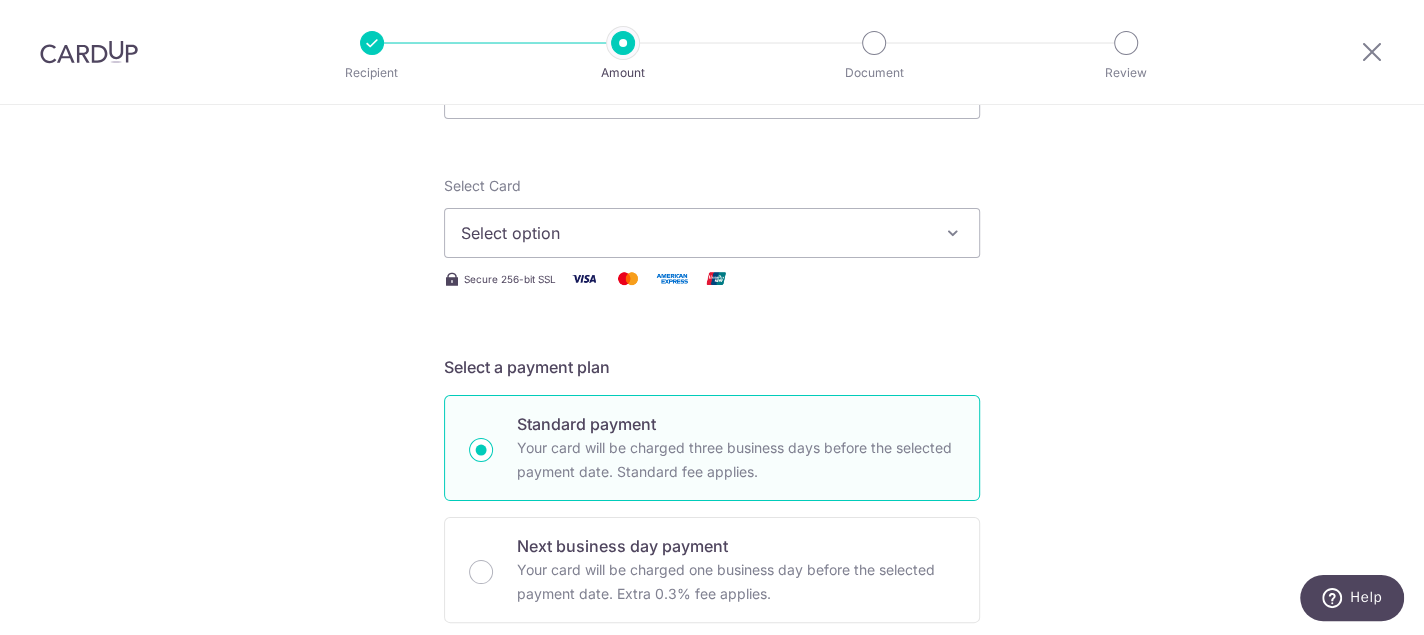 click on "Select option" at bounding box center [694, 233] 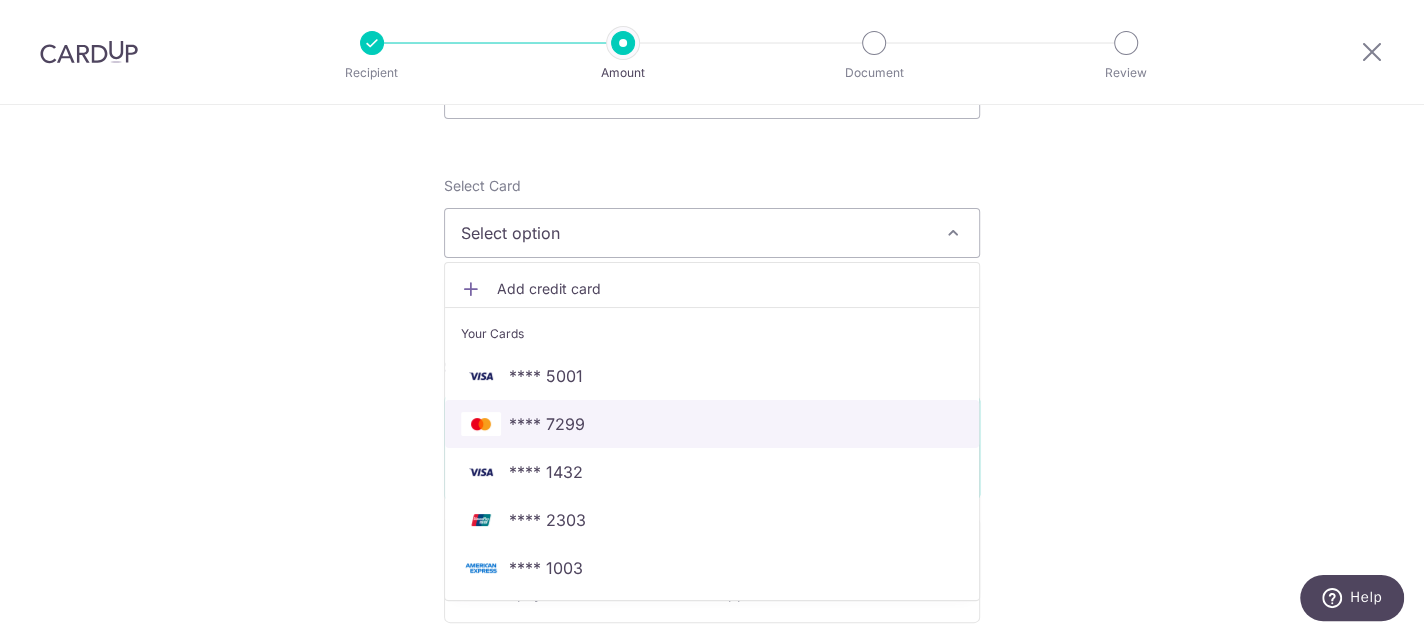 click on "**** 7299" at bounding box center (547, 424) 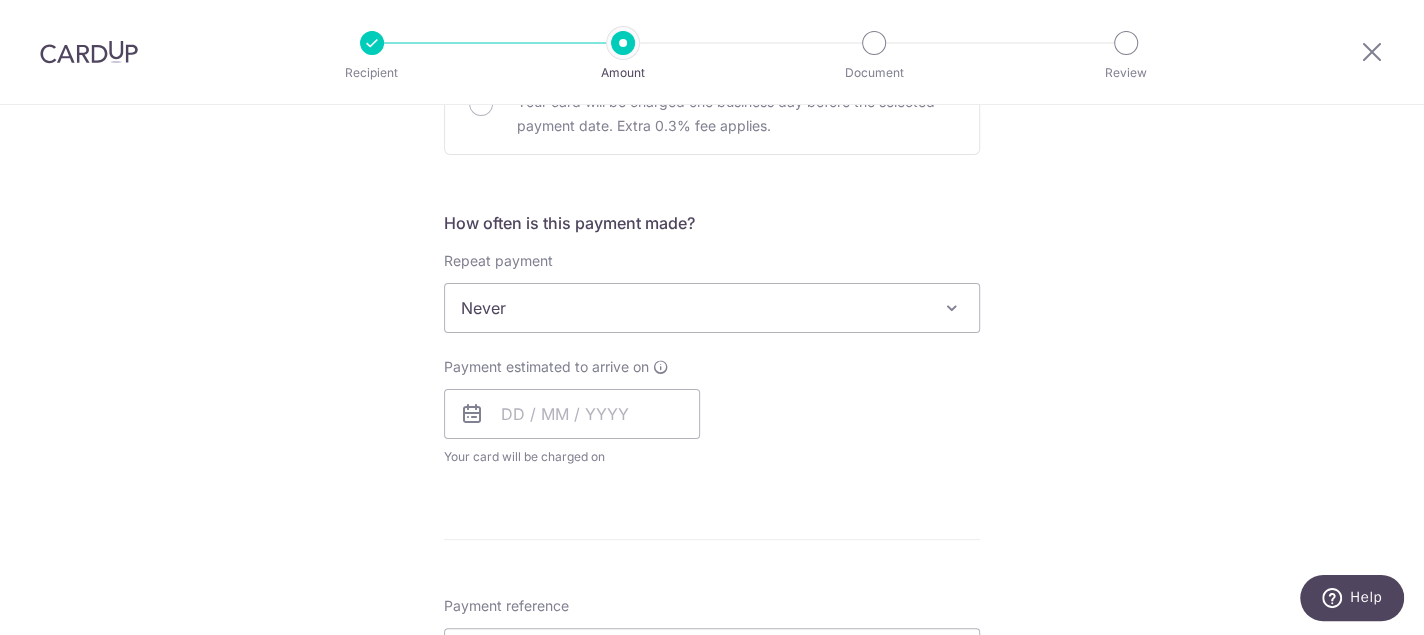 scroll, scrollTop: 700, scrollLeft: 0, axis: vertical 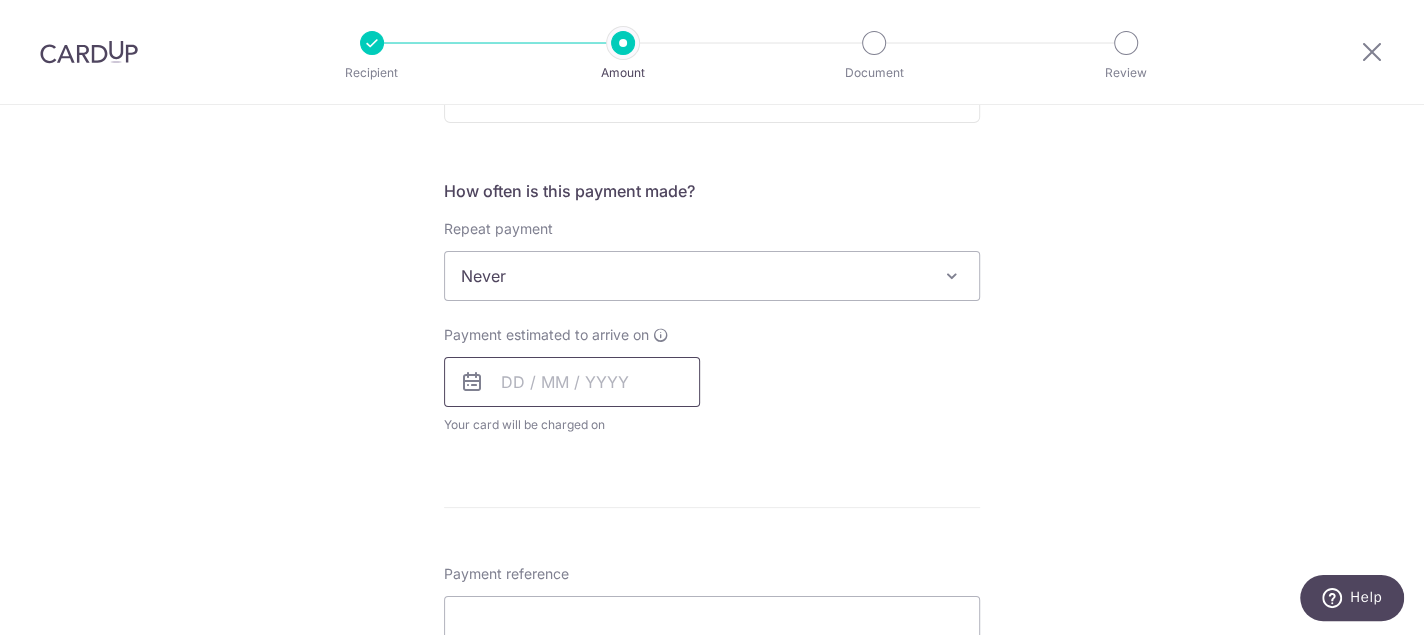 click at bounding box center [572, 382] 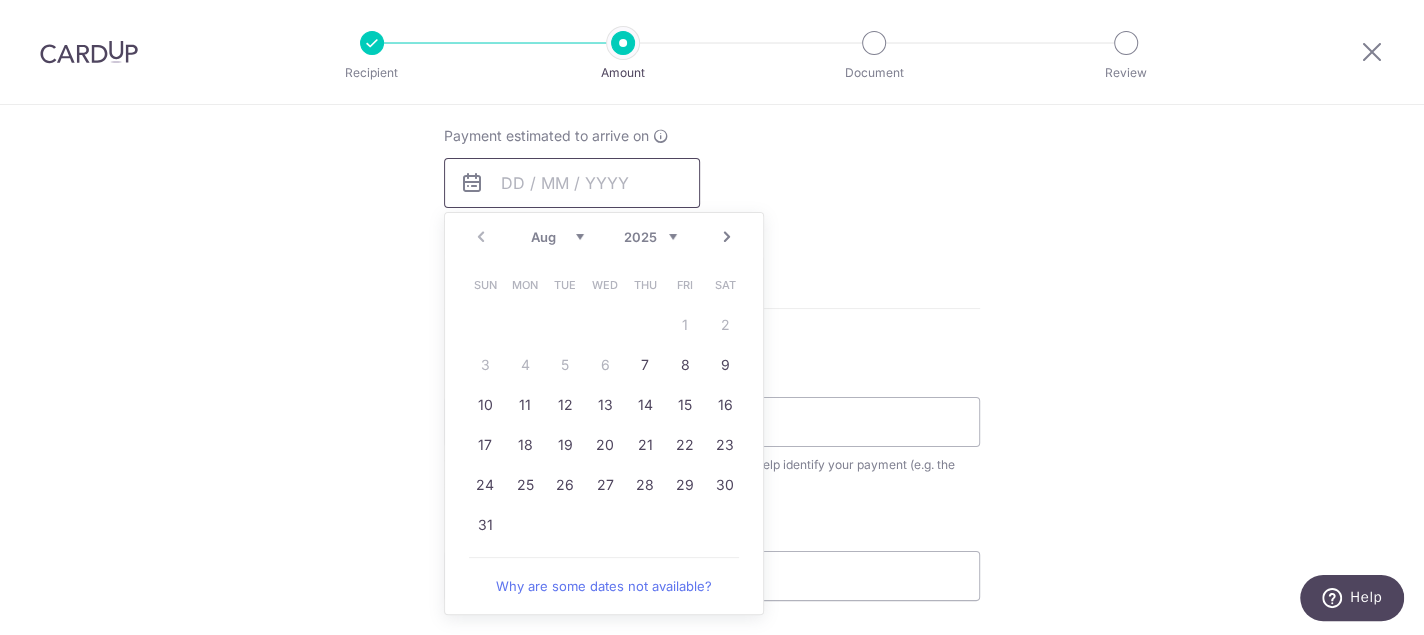 scroll, scrollTop: 900, scrollLeft: 0, axis: vertical 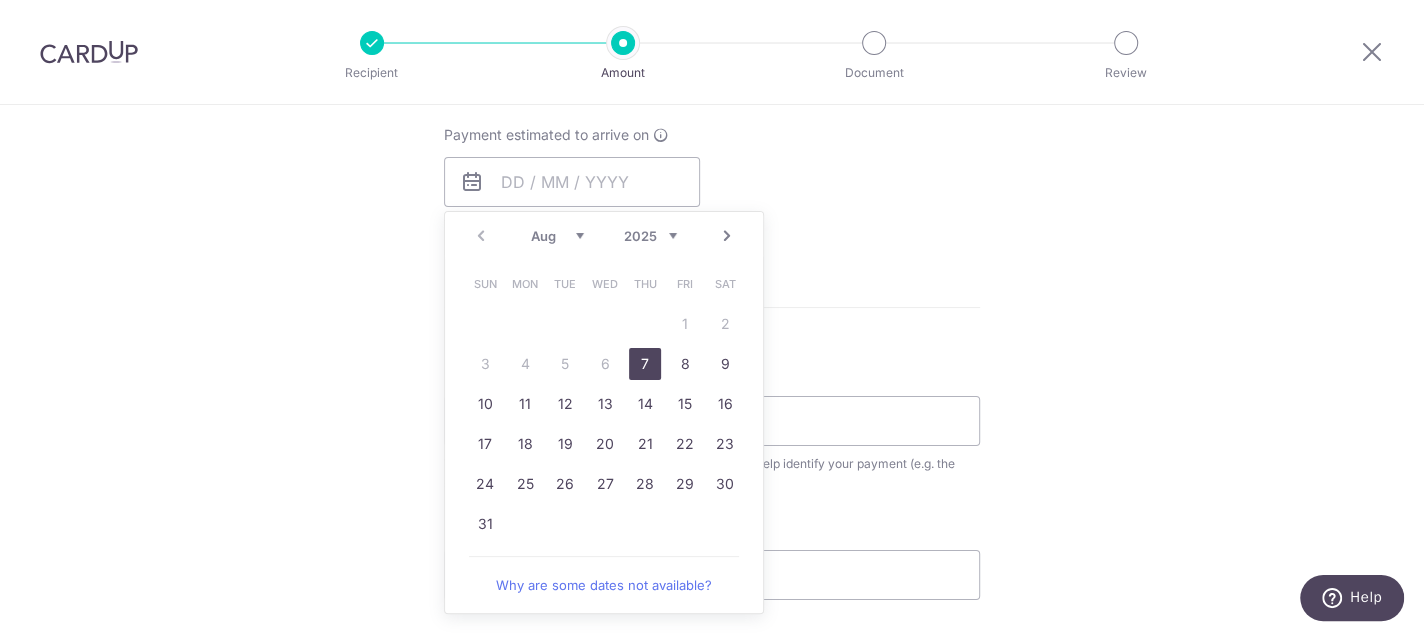 click on "7" at bounding box center [645, 364] 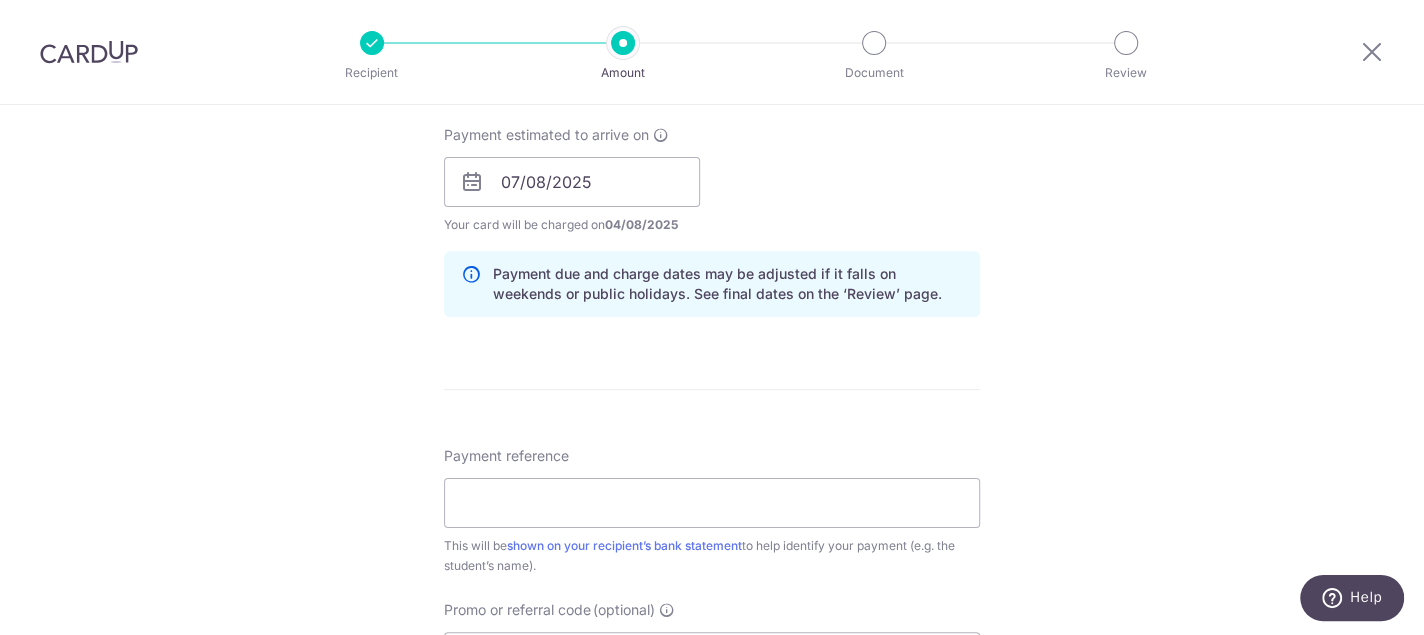 scroll, scrollTop: 1100, scrollLeft: 0, axis: vertical 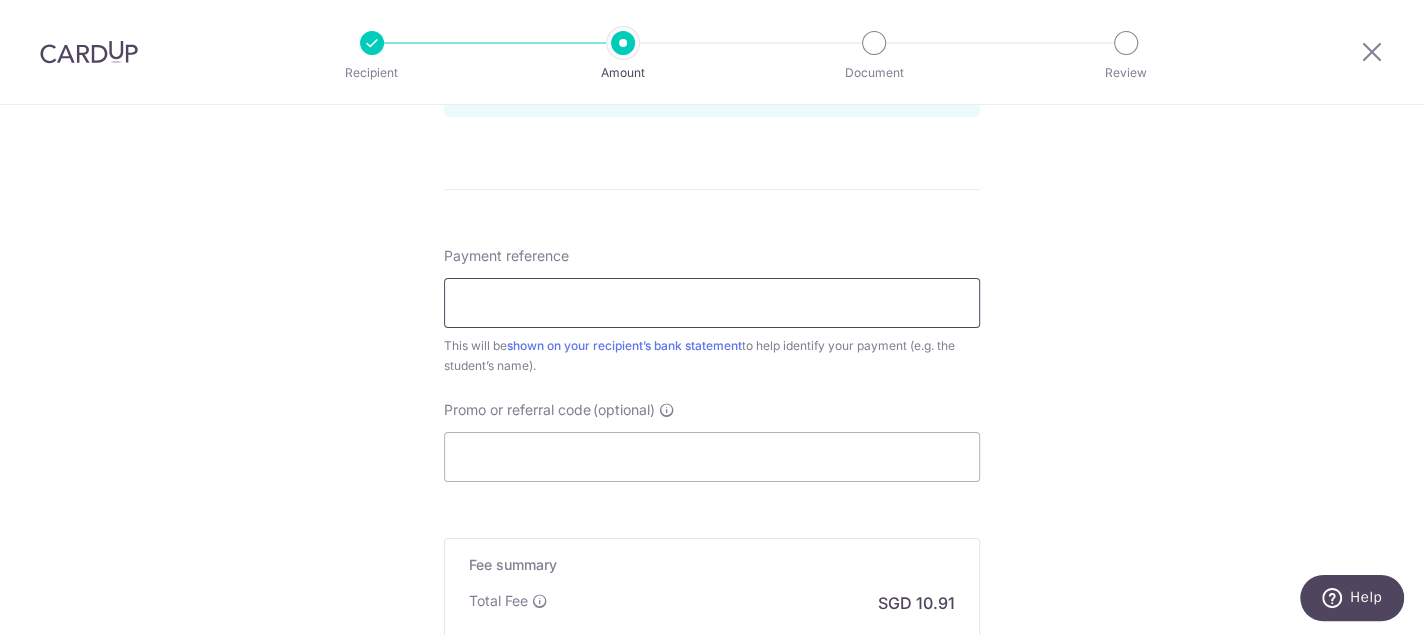 click on "Payment reference" at bounding box center (712, 303) 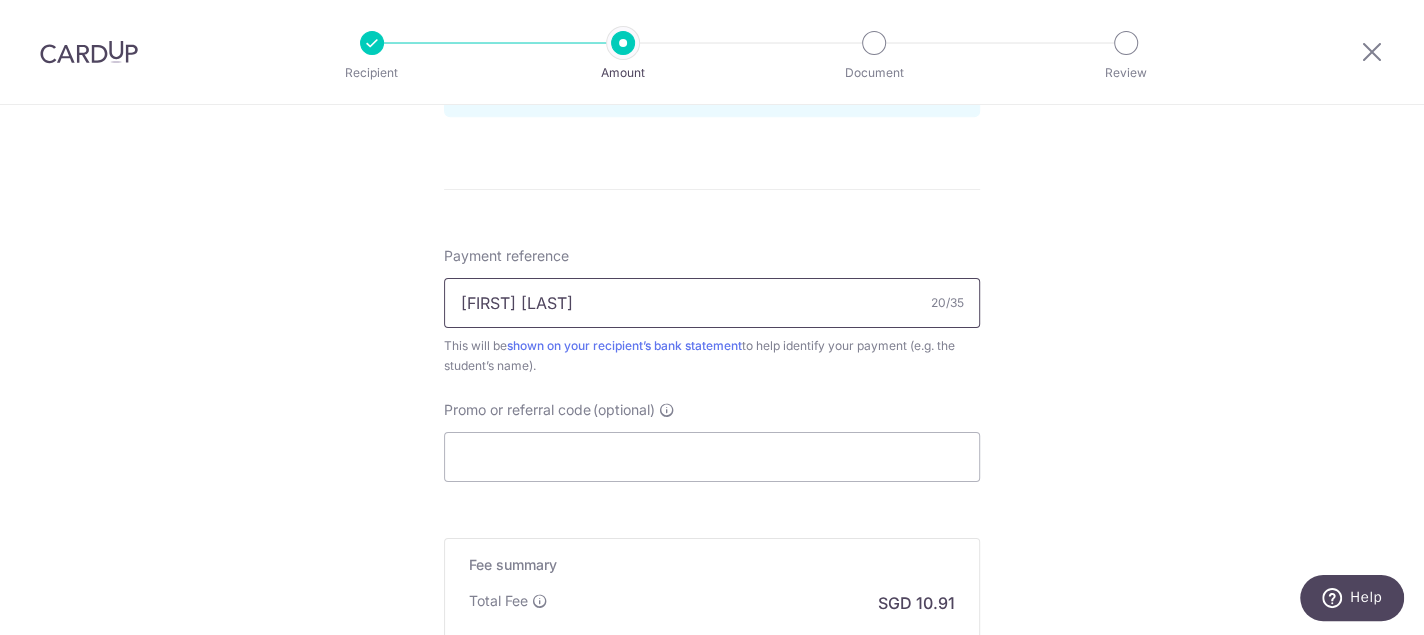 scroll, scrollTop: 1200, scrollLeft: 0, axis: vertical 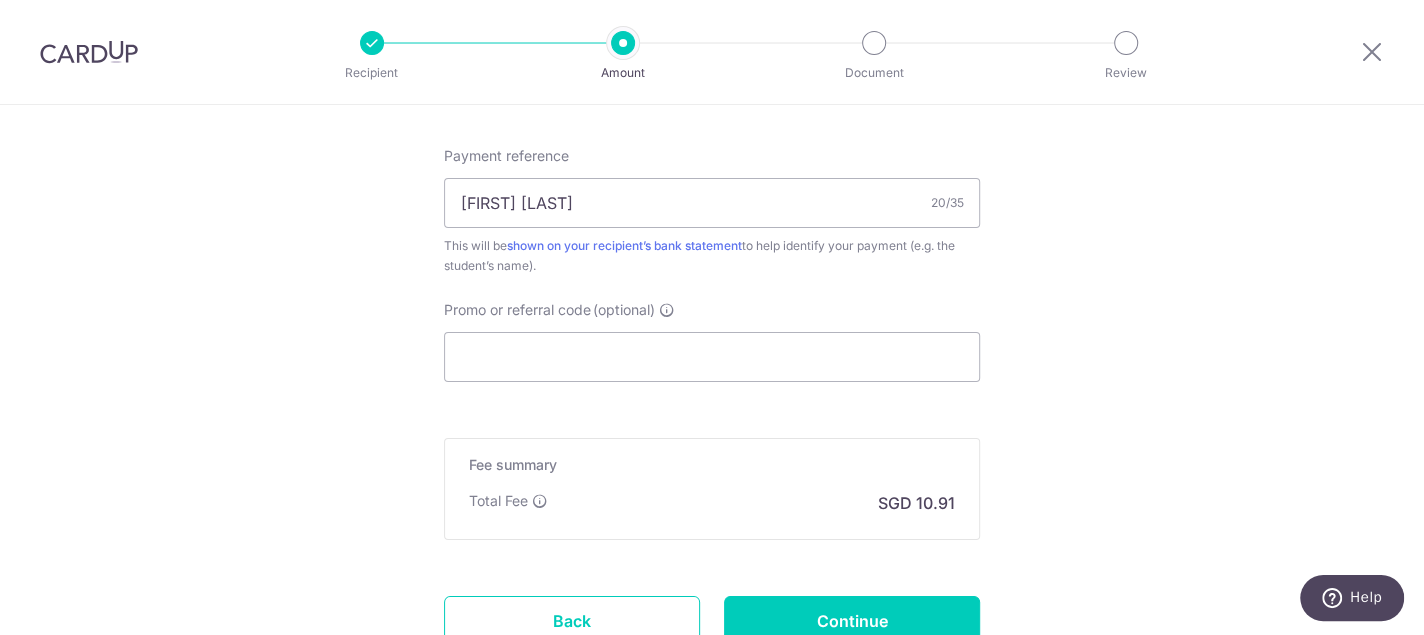 click on "Tell us more about your payment
Enter payment amount
SGD
419.61
419.61
Select Card
**** 7299
Add credit card
Your Cards
**** 5001
**** 7299
**** 1432
**** 2303
**** 1003
Secure 256-bit SSL
Text
New card details" at bounding box center [712, -150] 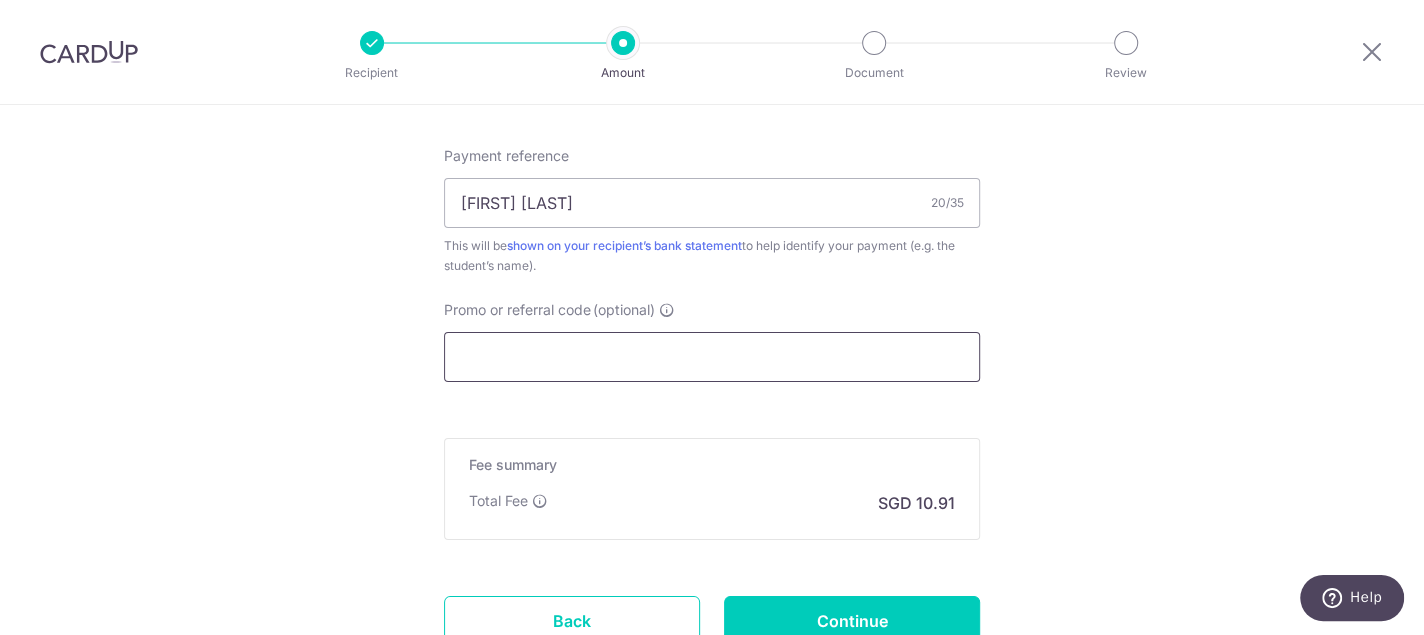 click on "Promo or referral code
(optional)" at bounding box center [712, 357] 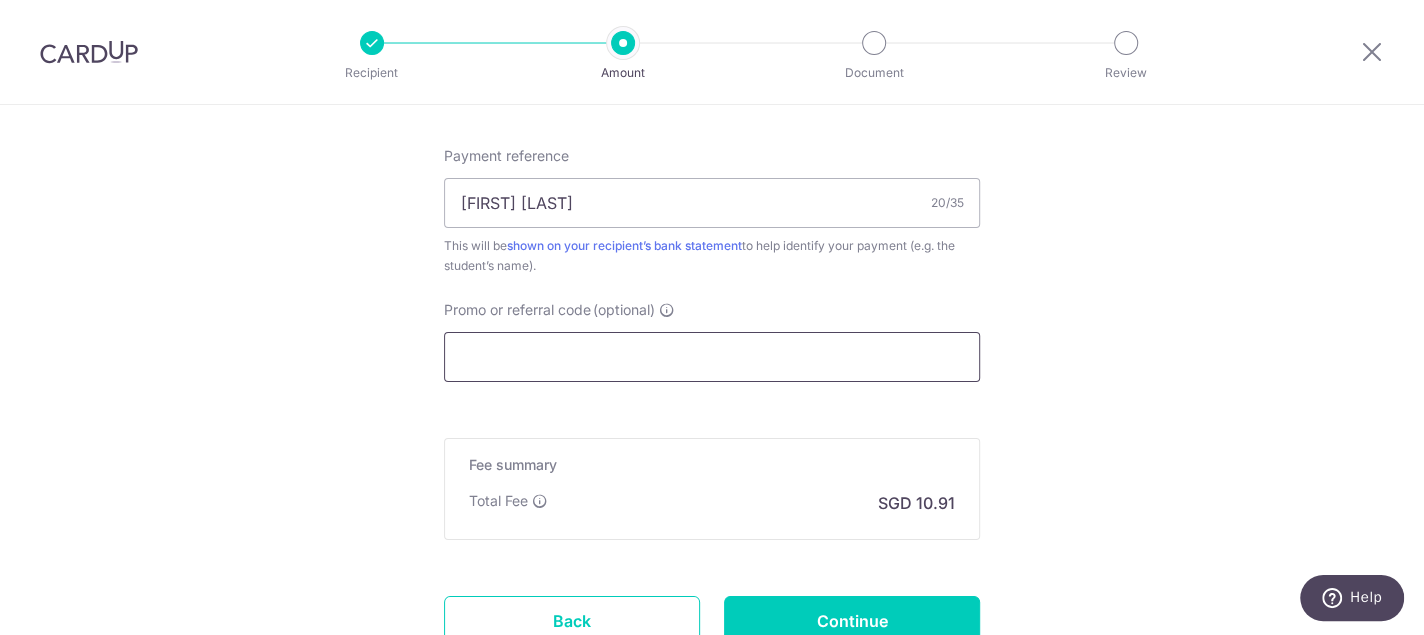 paste on "ZENITH175" 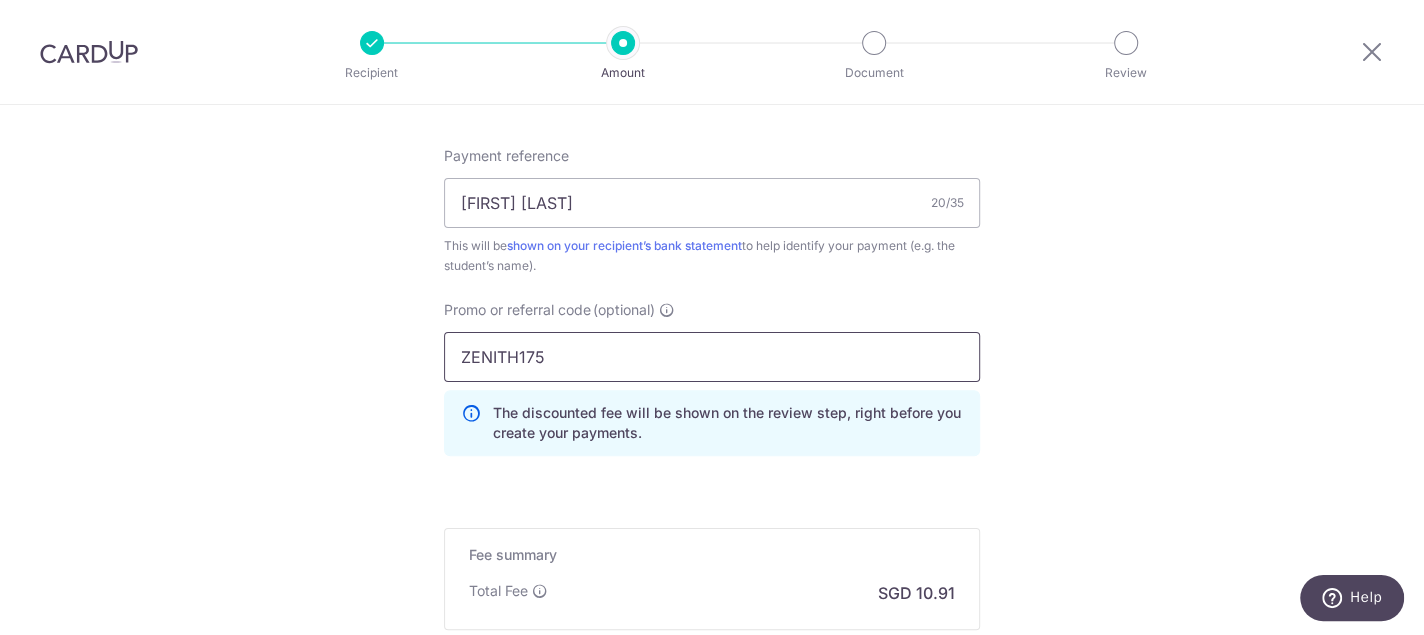 type on "ZENITH175" 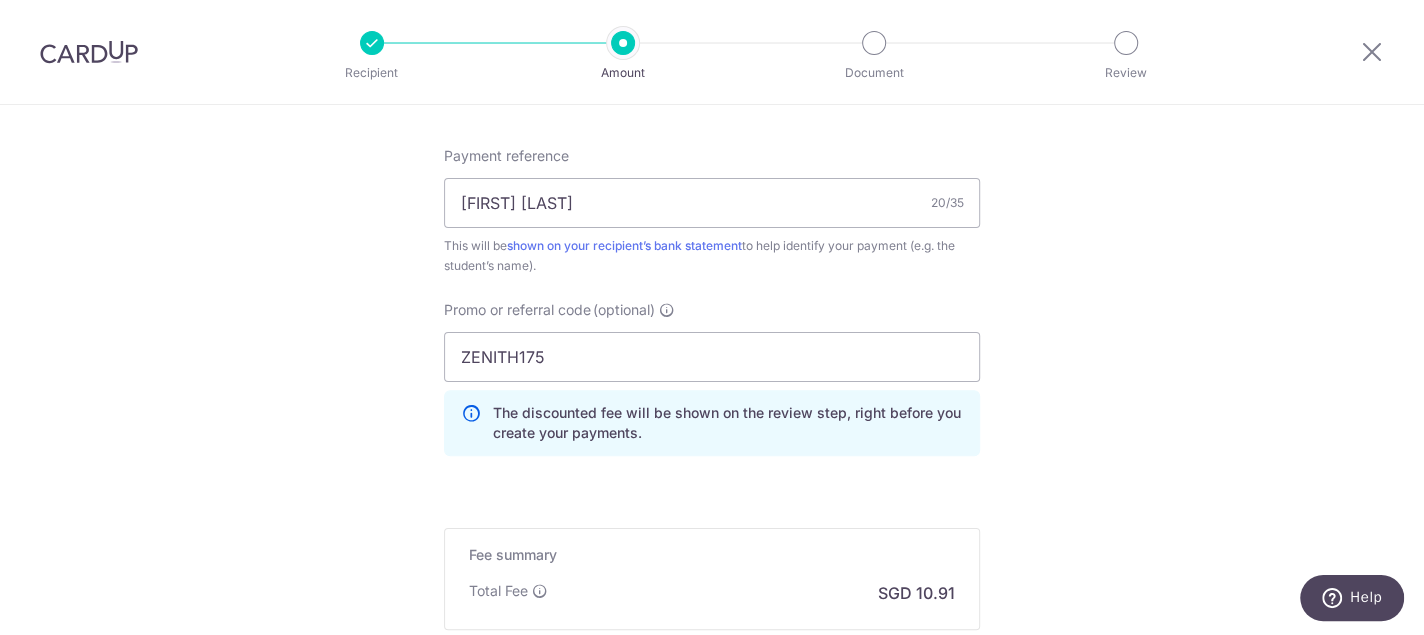 click on "Tell us more about your payment
Enter payment amount
SGD
419.61
419.61
Select Card
**** 7299
Add credit card
Your Cards
**** 5001
**** 7299
**** 1432
**** 2303
**** 1003
Secure 256-bit SSL
Text
New card details" at bounding box center (712, -105) 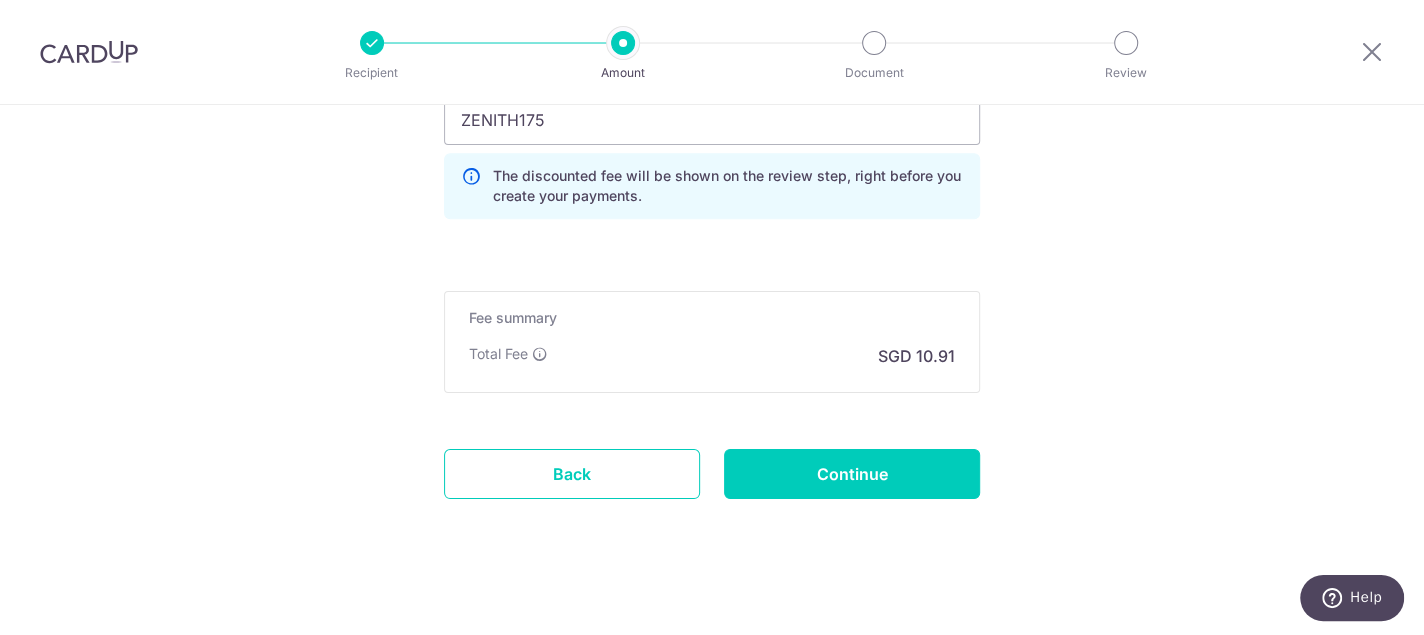 scroll, scrollTop: 1446, scrollLeft: 0, axis: vertical 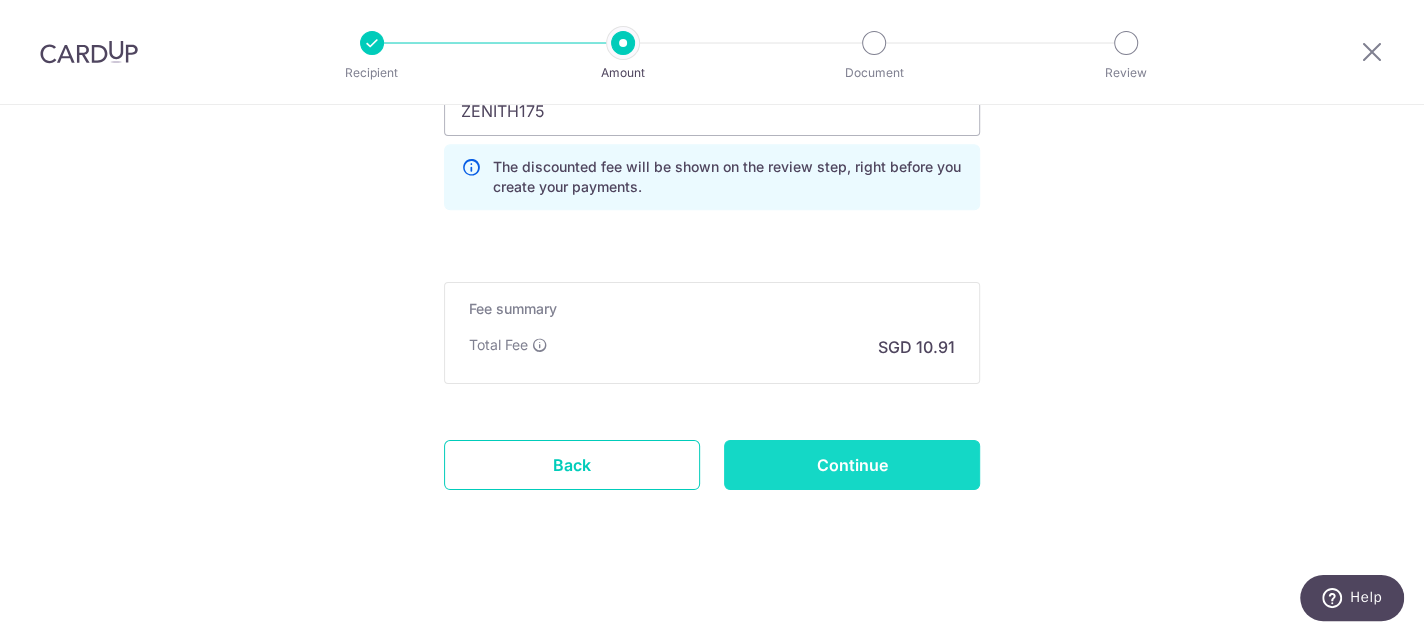click on "Continue" at bounding box center [852, 465] 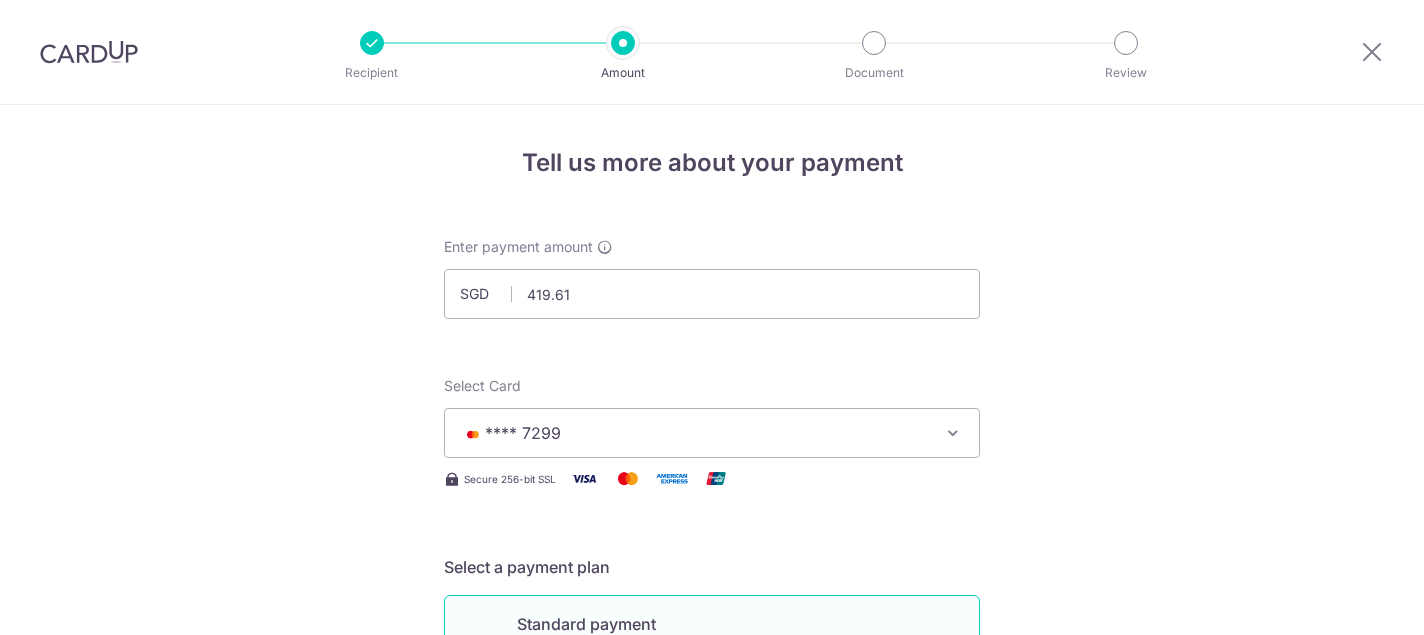 scroll, scrollTop: 0, scrollLeft: 0, axis: both 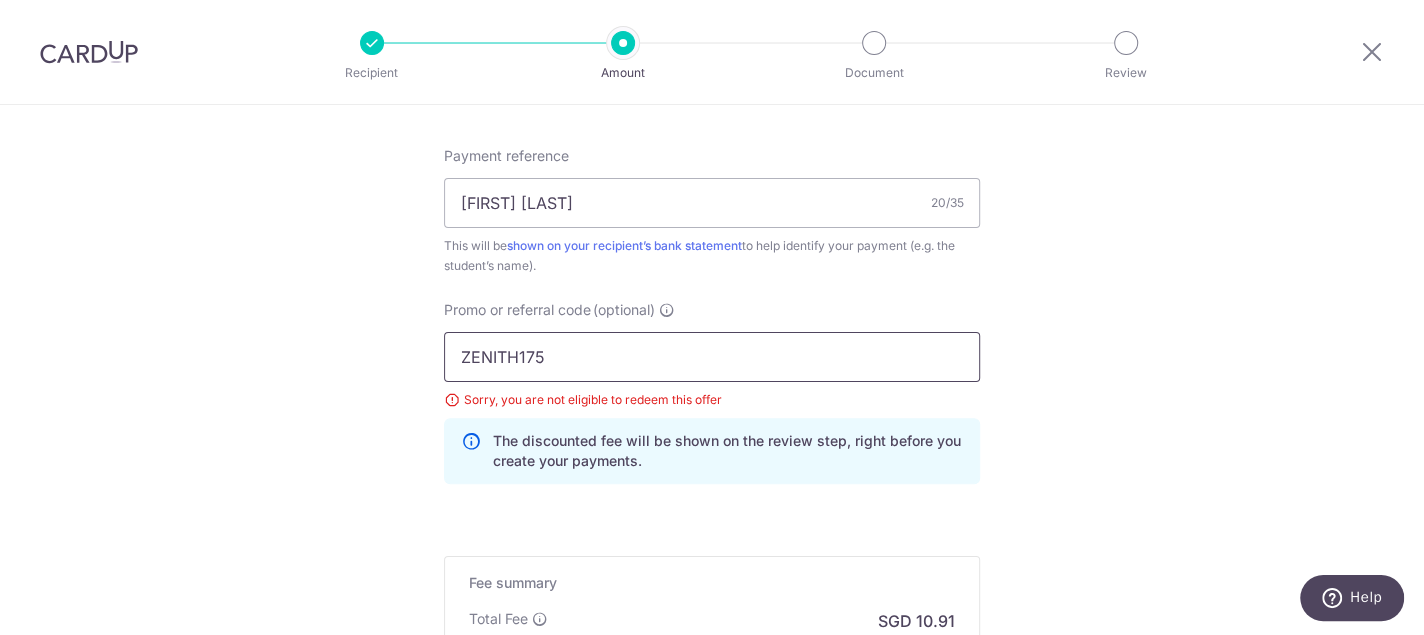 drag, startPoint x: 584, startPoint y: 353, endPoint x: 207, endPoint y: 376, distance: 377.70093 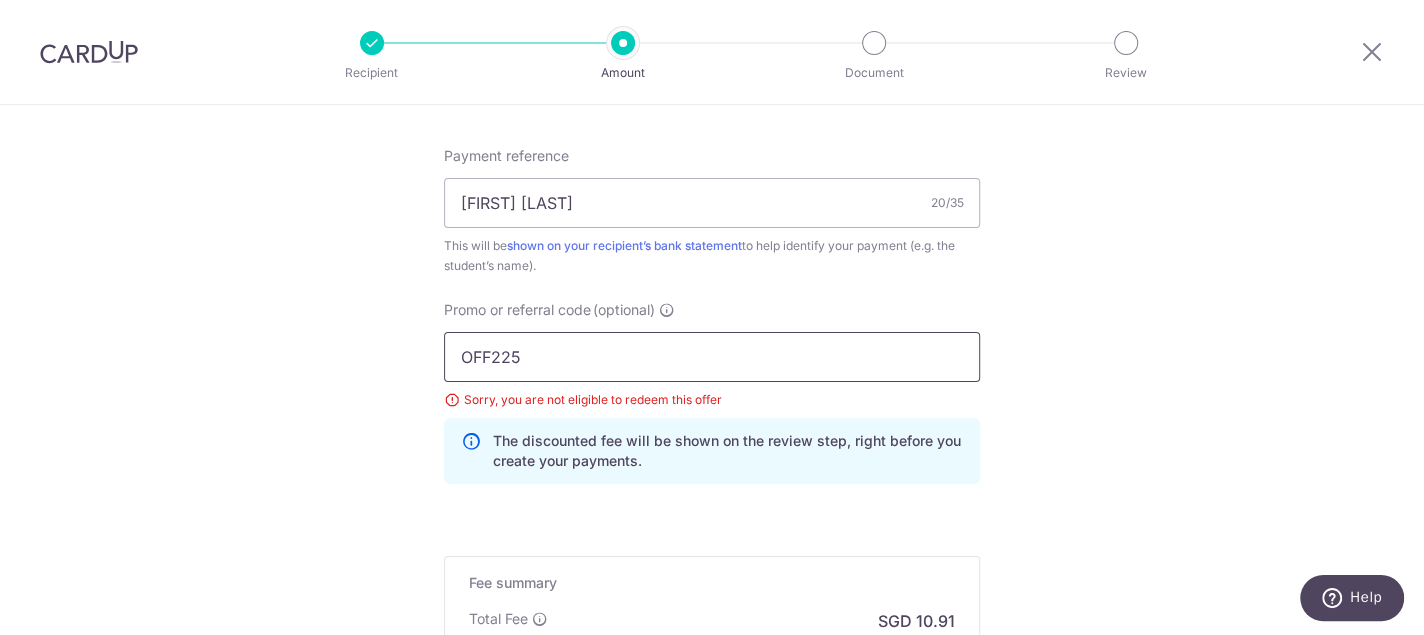 type on "OFF225" 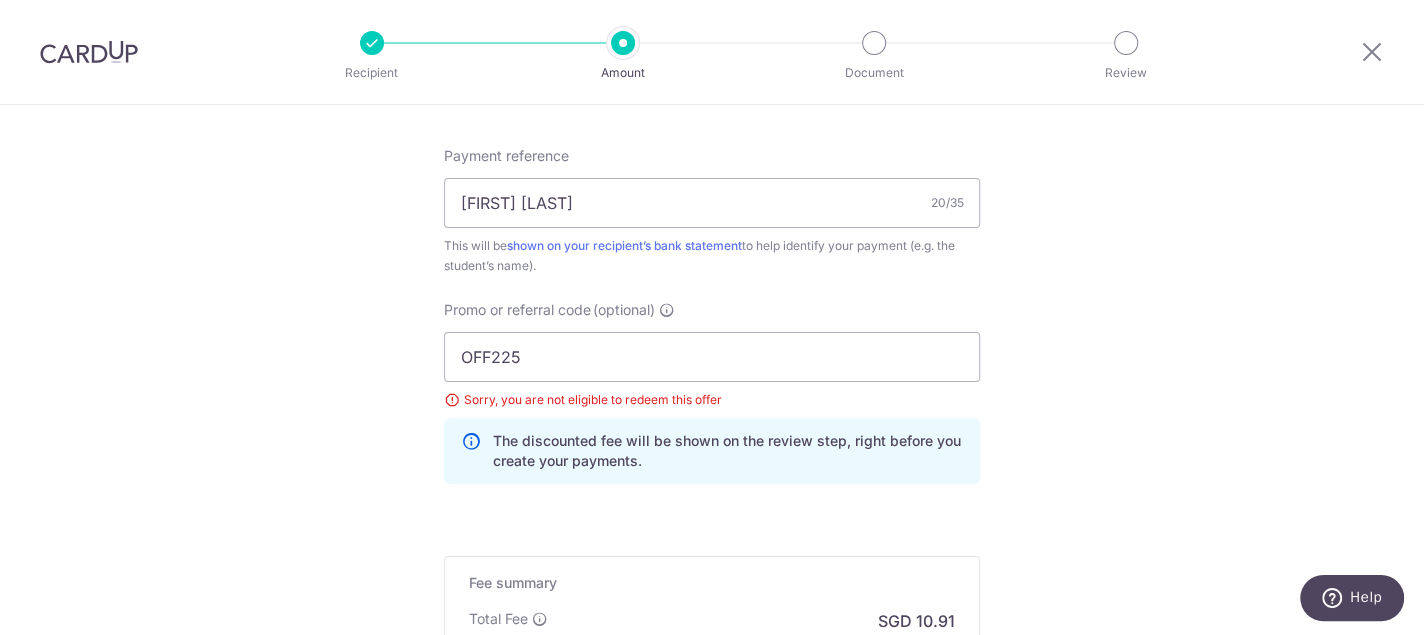 click on "Tell us more about your payment
Enter payment amount
SGD
419.61
419.61
Select Card
**** [CREDIT_CARD_LAST_FOUR]
Add credit card
Your Cards
**** 5001
**** 7299
**** 1432
**** 2303
**** 1003
Secure 256-bit SSL
Text
New card details" at bounding box center (712, -91) 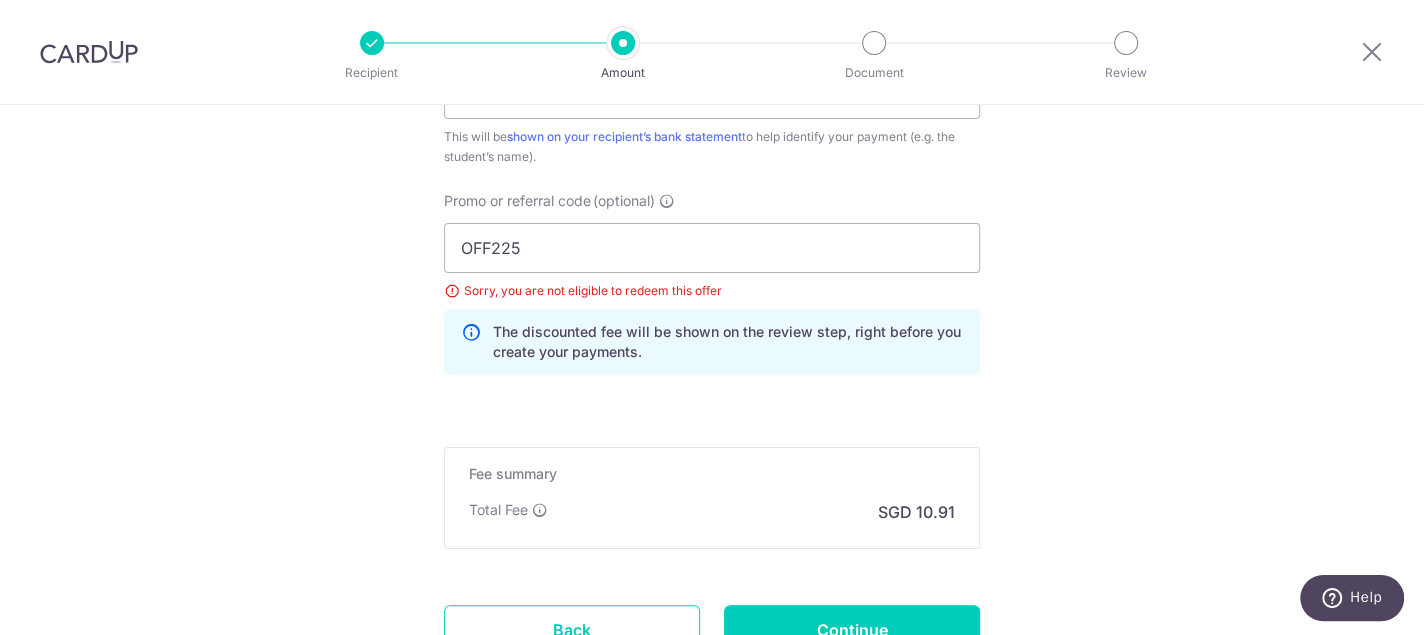 scroll, scrollTop: 1474, scrollLeft: 0, axis: vertical 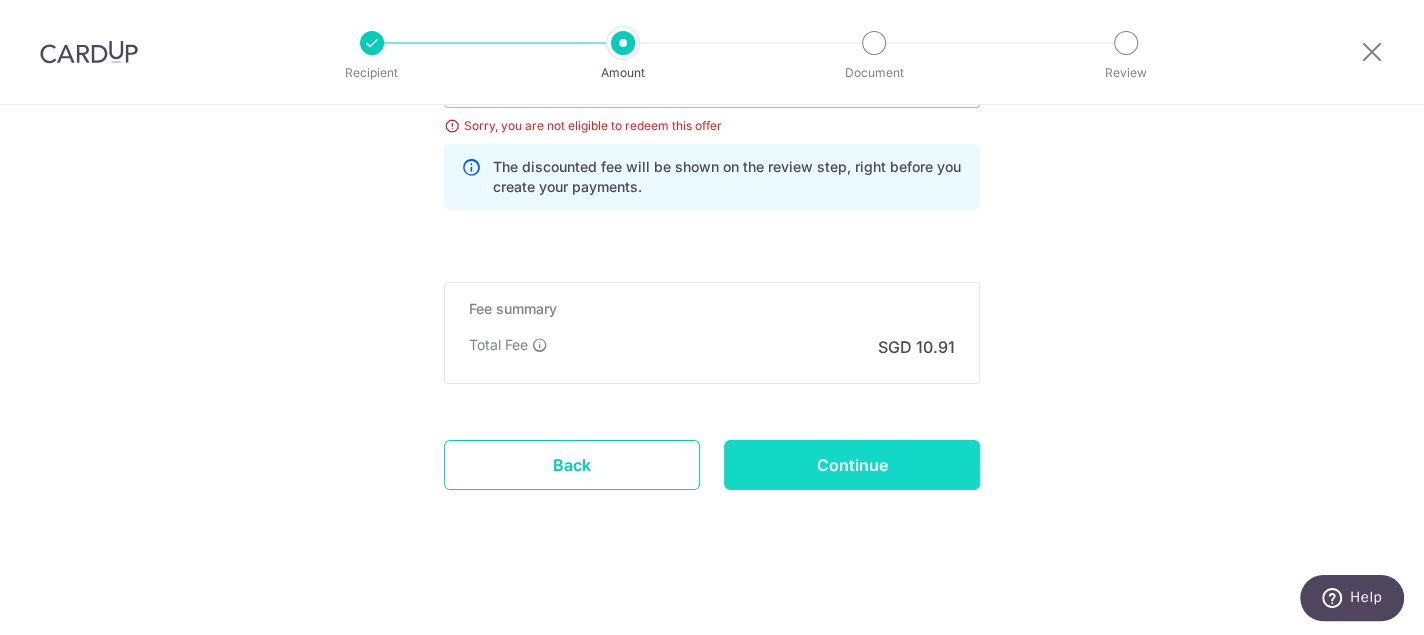 click on "Continue" at bounding box center (852, 465) 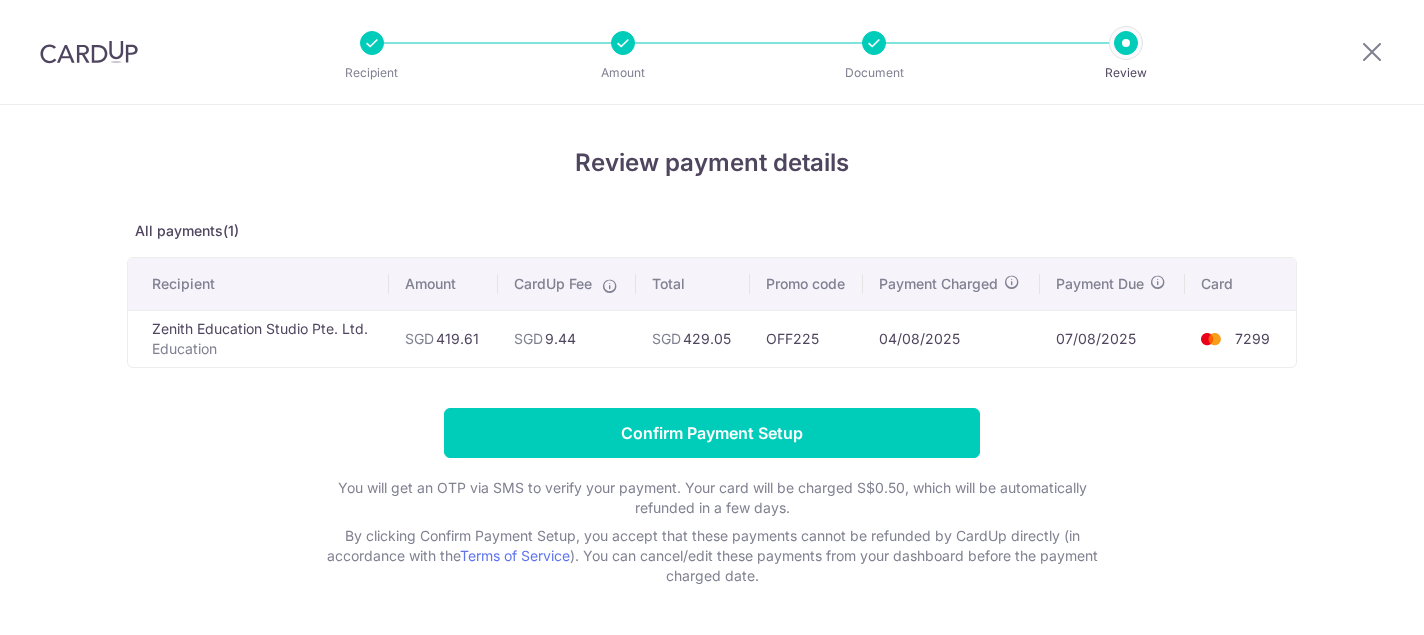 scroll, scrollTop: 0, scrollLeft: 0, axis: both 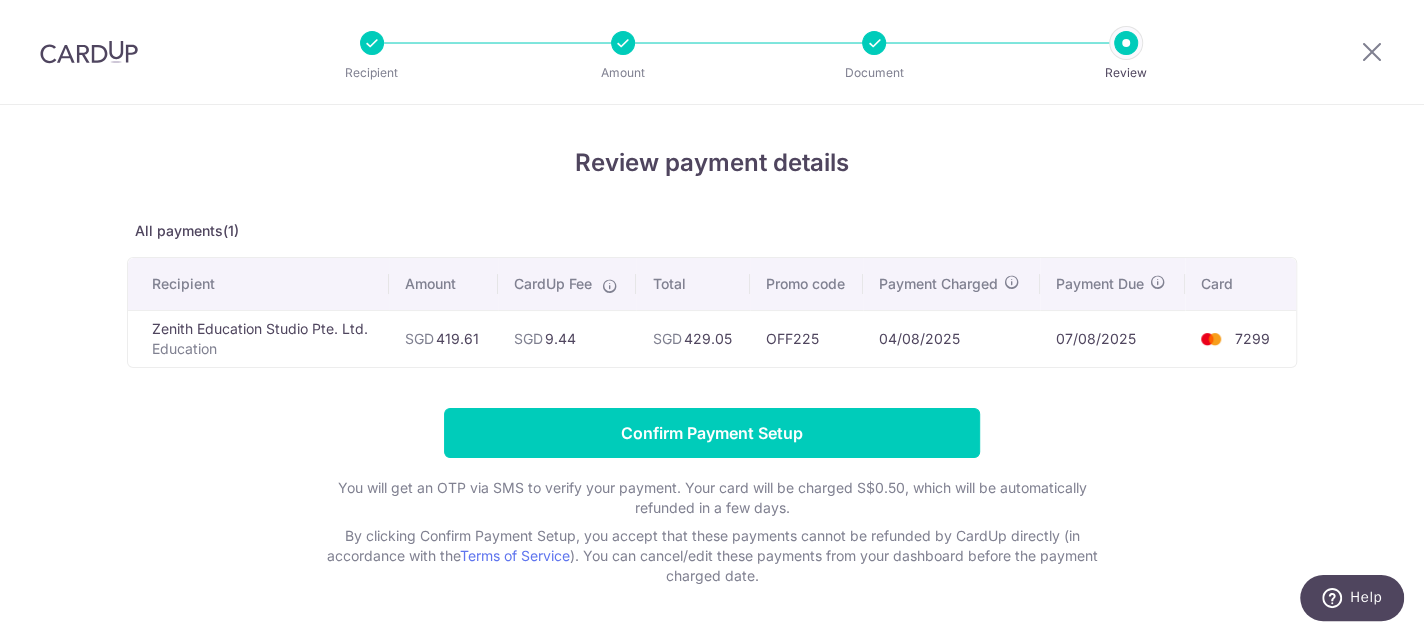 click on "Confirm Payment Setup
You will get an OTP via SMS to verify your payment. Your card will be charged S$0.50, which will be automatically refunded in a few days.
By clicking Confirm Payment Setup, you accept that these payments cannot be refunded by CardUp directly (in accordance with the  Terms of Service ). You can cancel/edit these payments from your dashboard before the payment charged date." at bounding box center [712, 497] 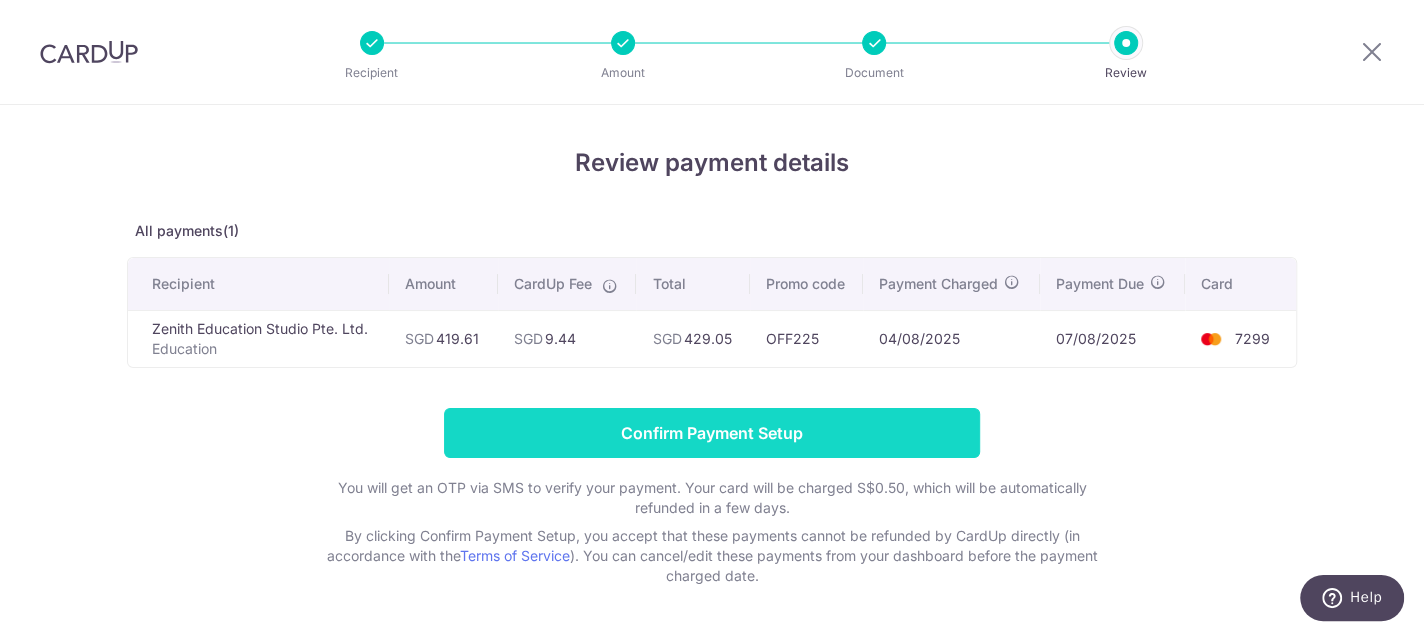 click on "Confirm Payment Setup" at bounding box center (712, 433) 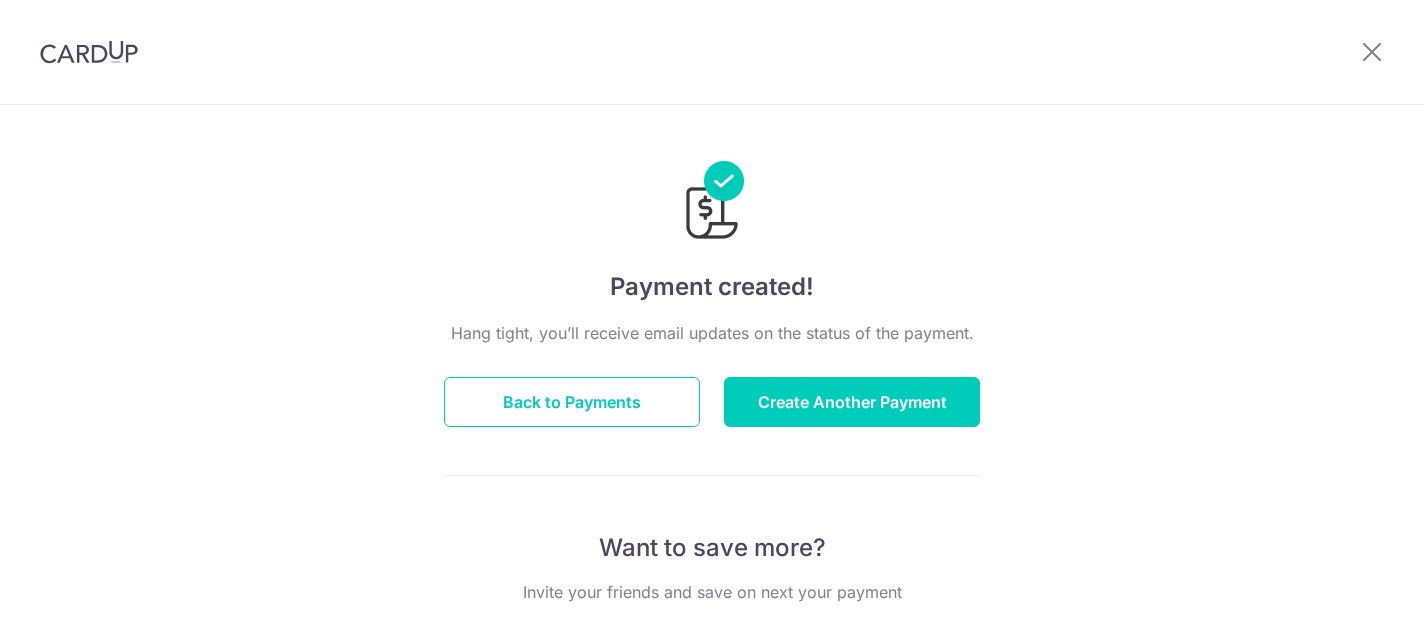 scroll, scrollTop: 0, scrollLeft: 0, axis: both 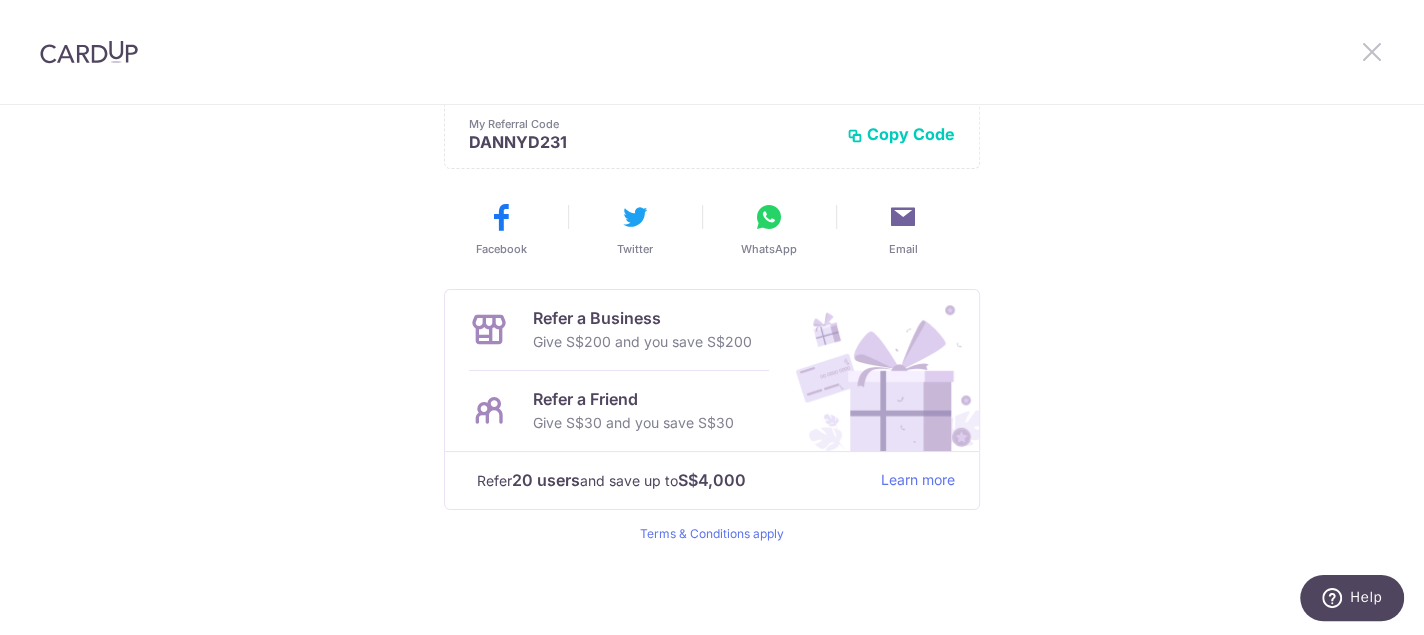 click at bounding box center [1372, 51] 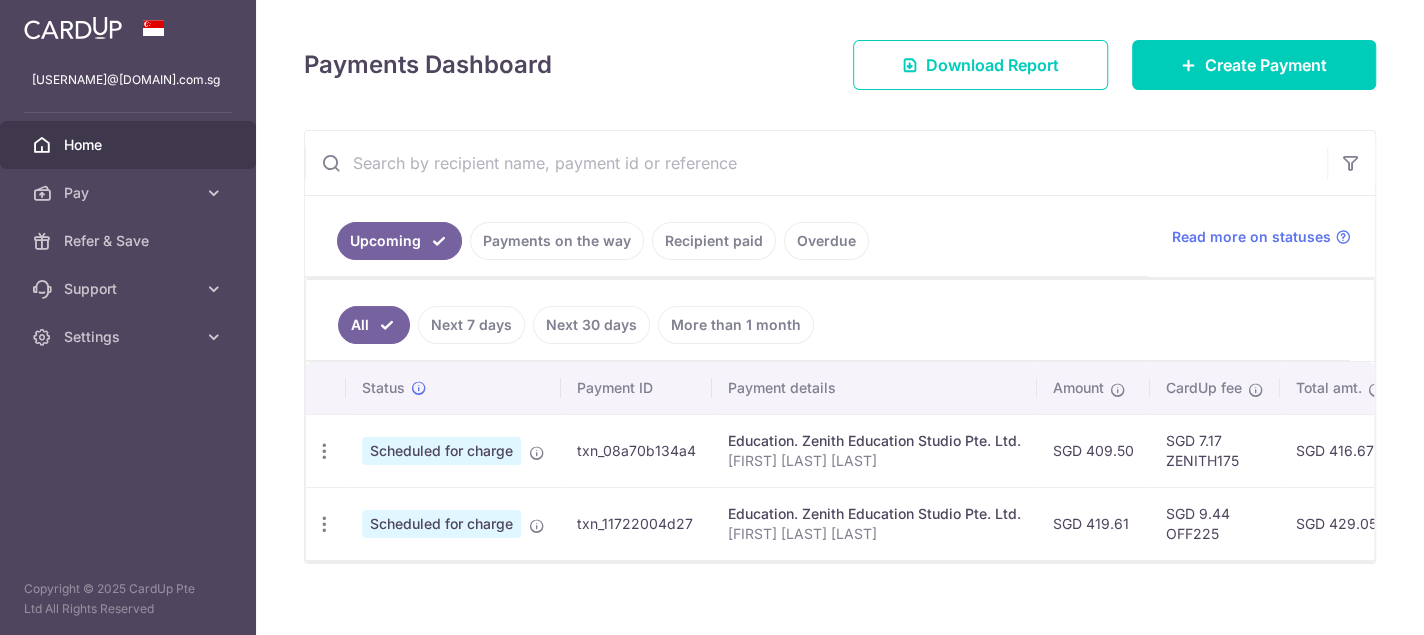 scroll, scrollTop: 0, scrollLeft: 0, axis: both 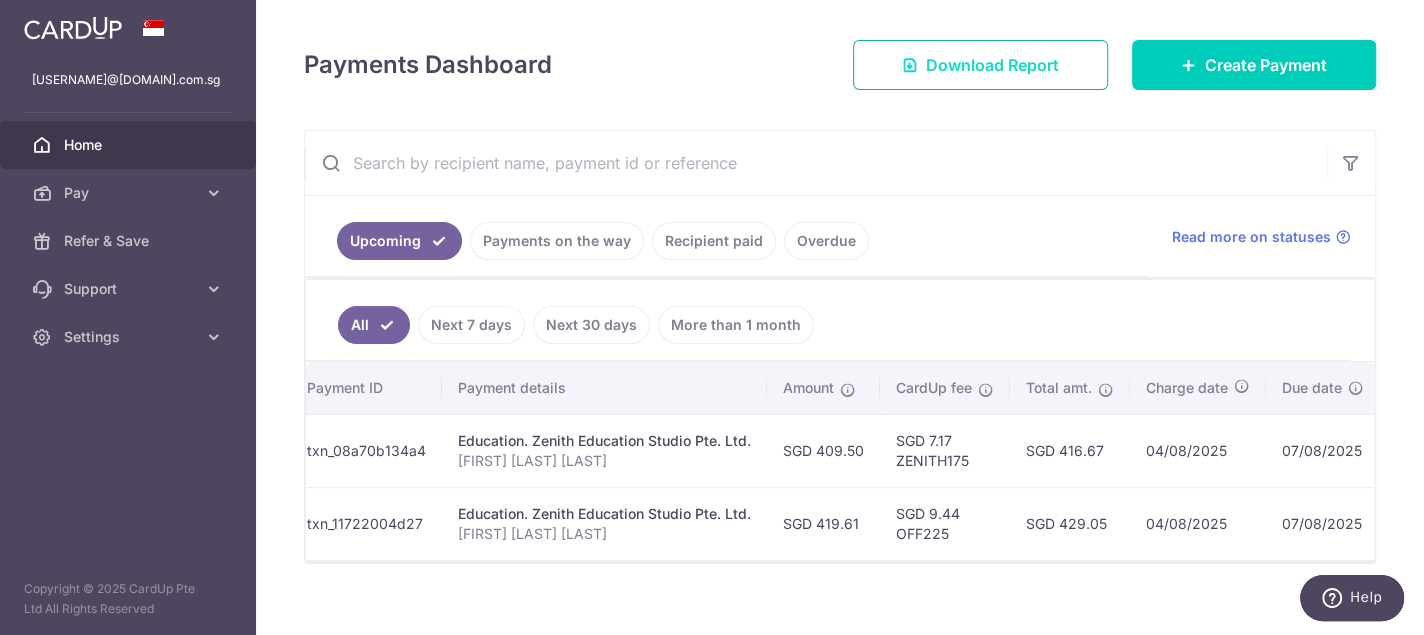 click on "Download Report" at bounding box center [992, 65] 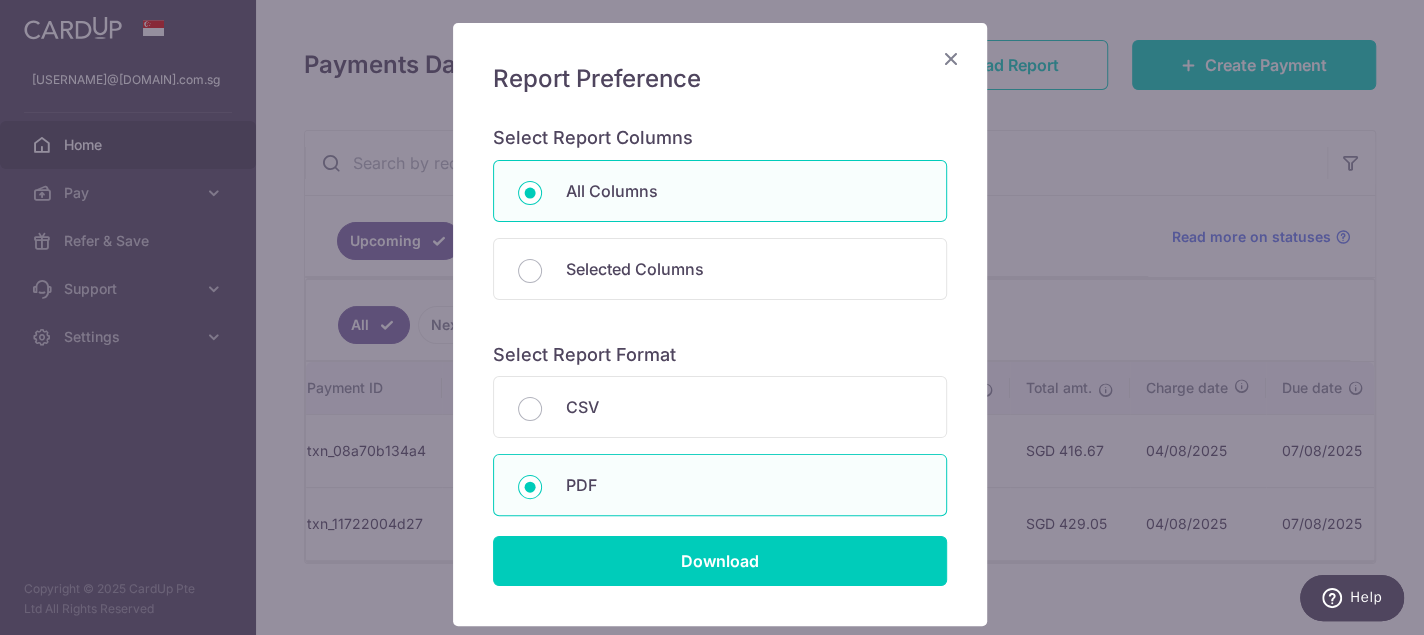 scroll, scrollTop: 254, scrollLeft: 0, axis: vertical 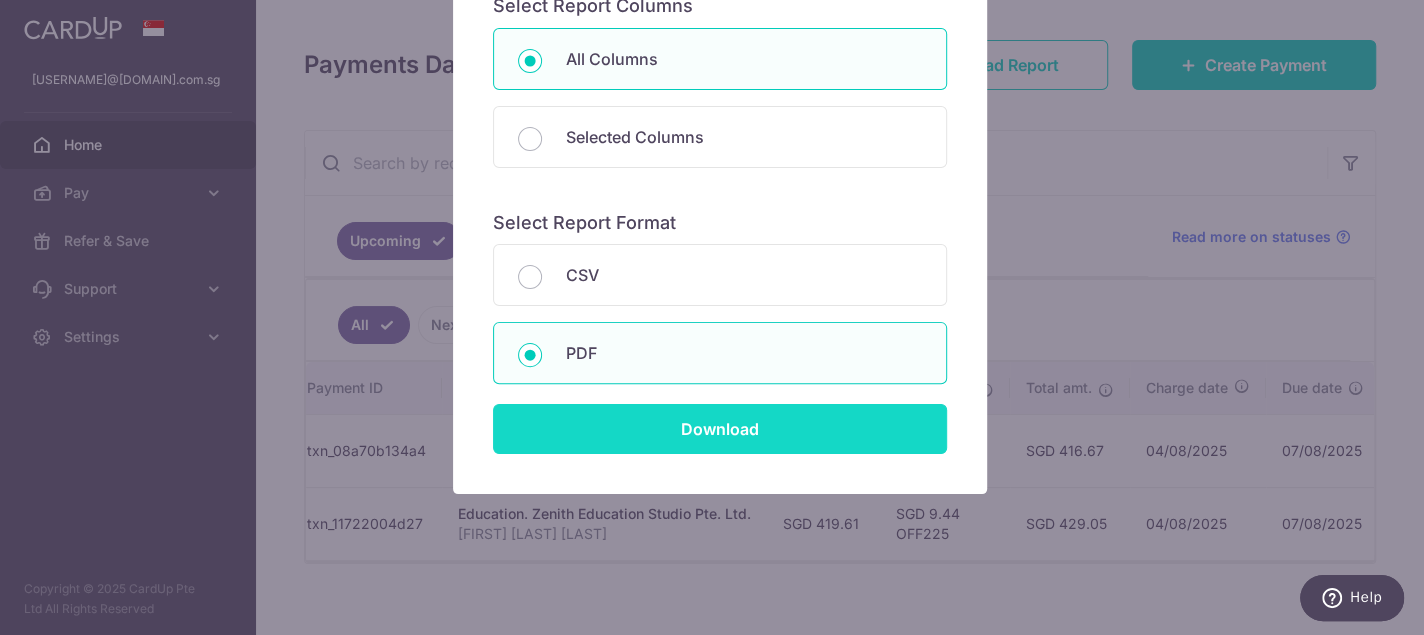 click on "Download" at bounding box center [720, 429] 